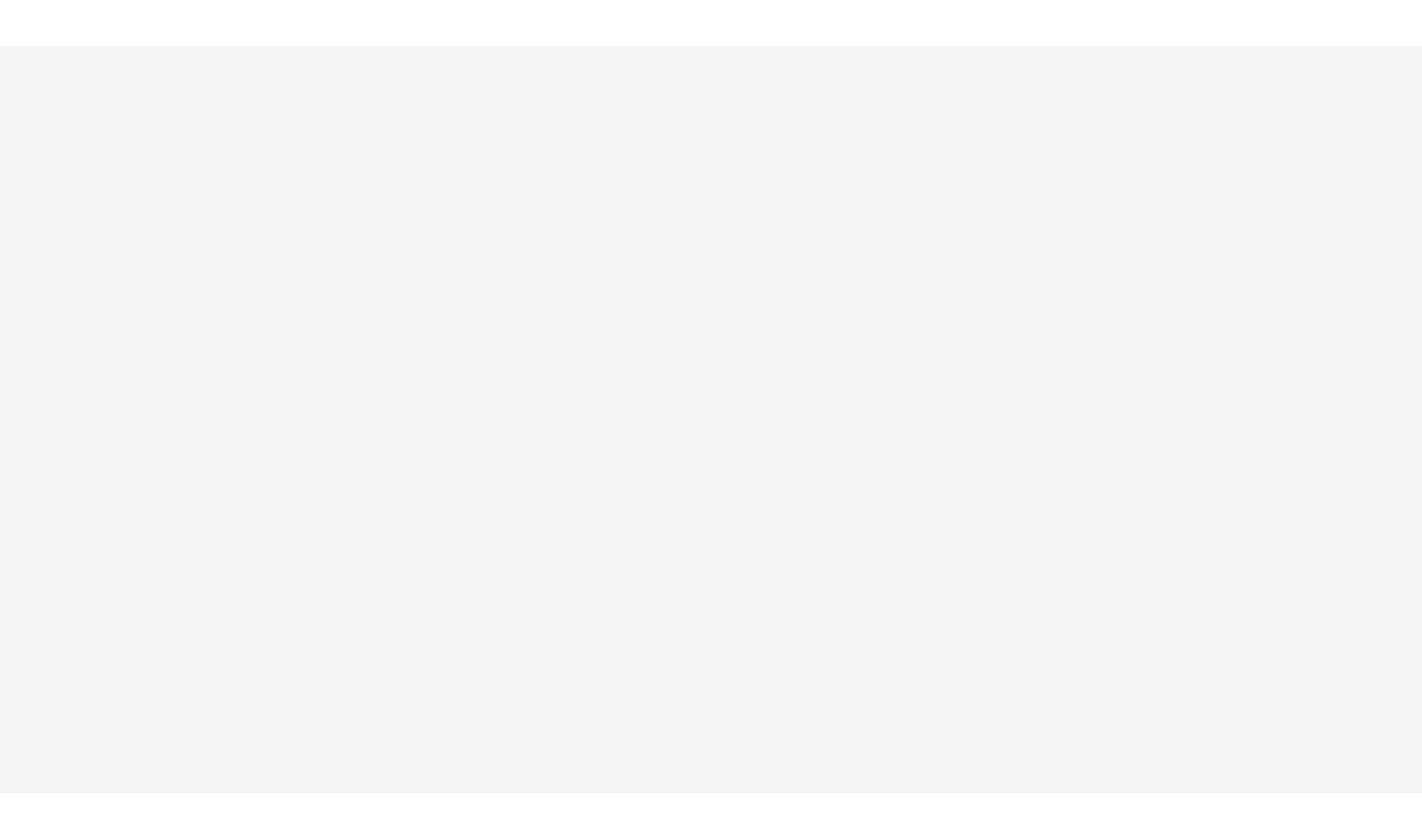 scroll, scrollTop: 0, scrollLeft: 0, axis: both 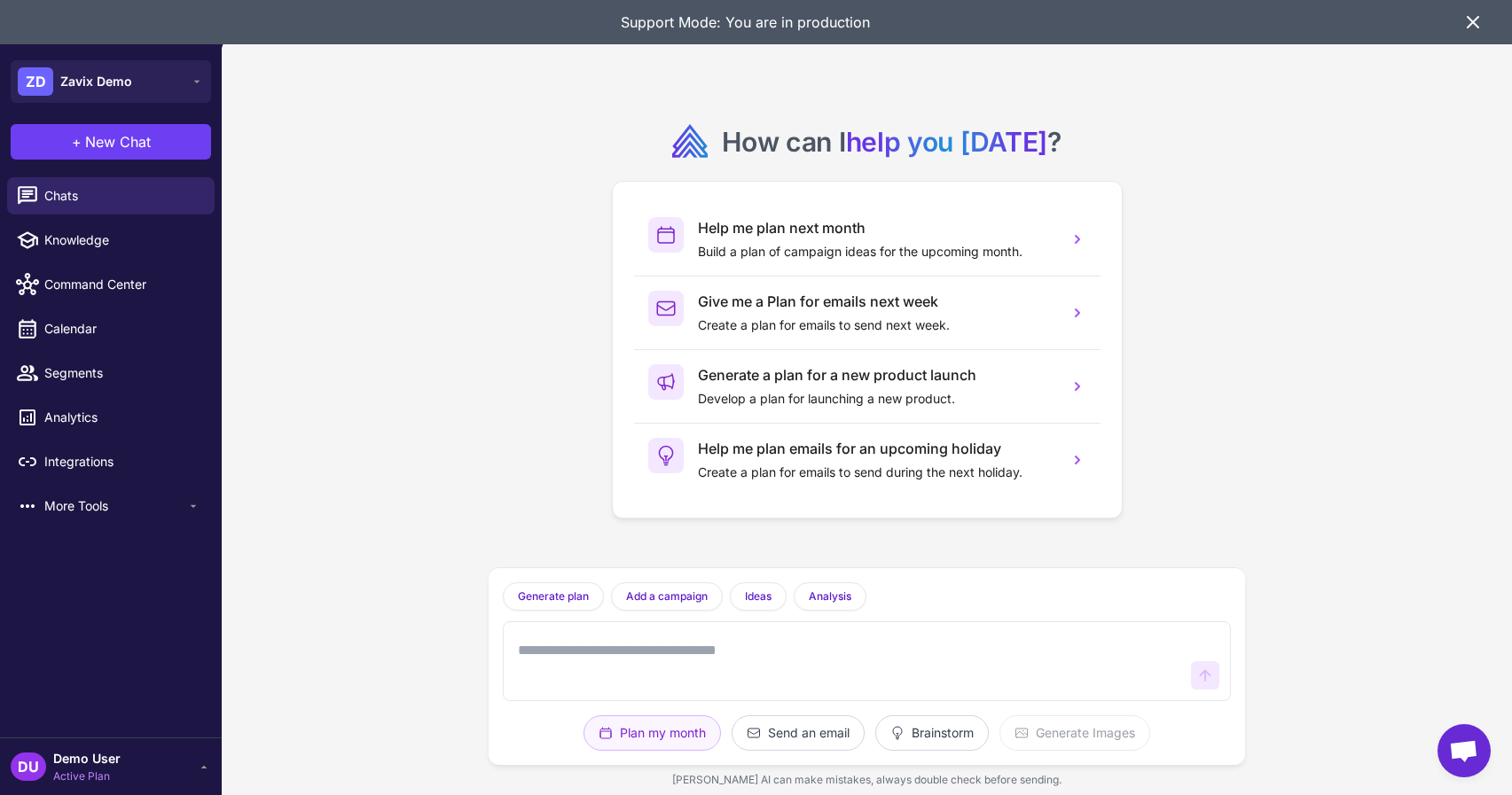 click 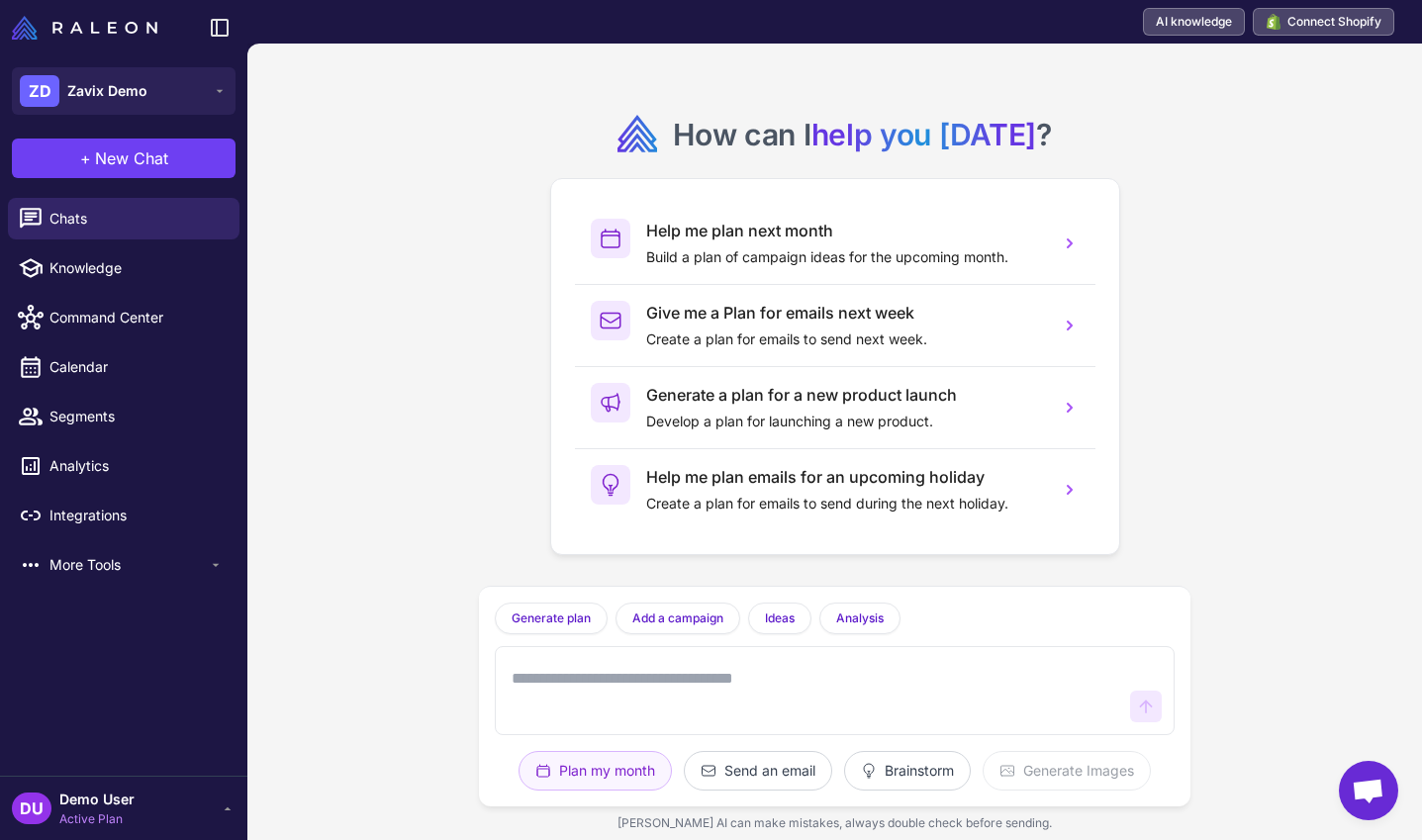click on "Chats Knowledge Command Center Calendar Segments Analytics Integrations More Tools" at bounding box center (124, 483) 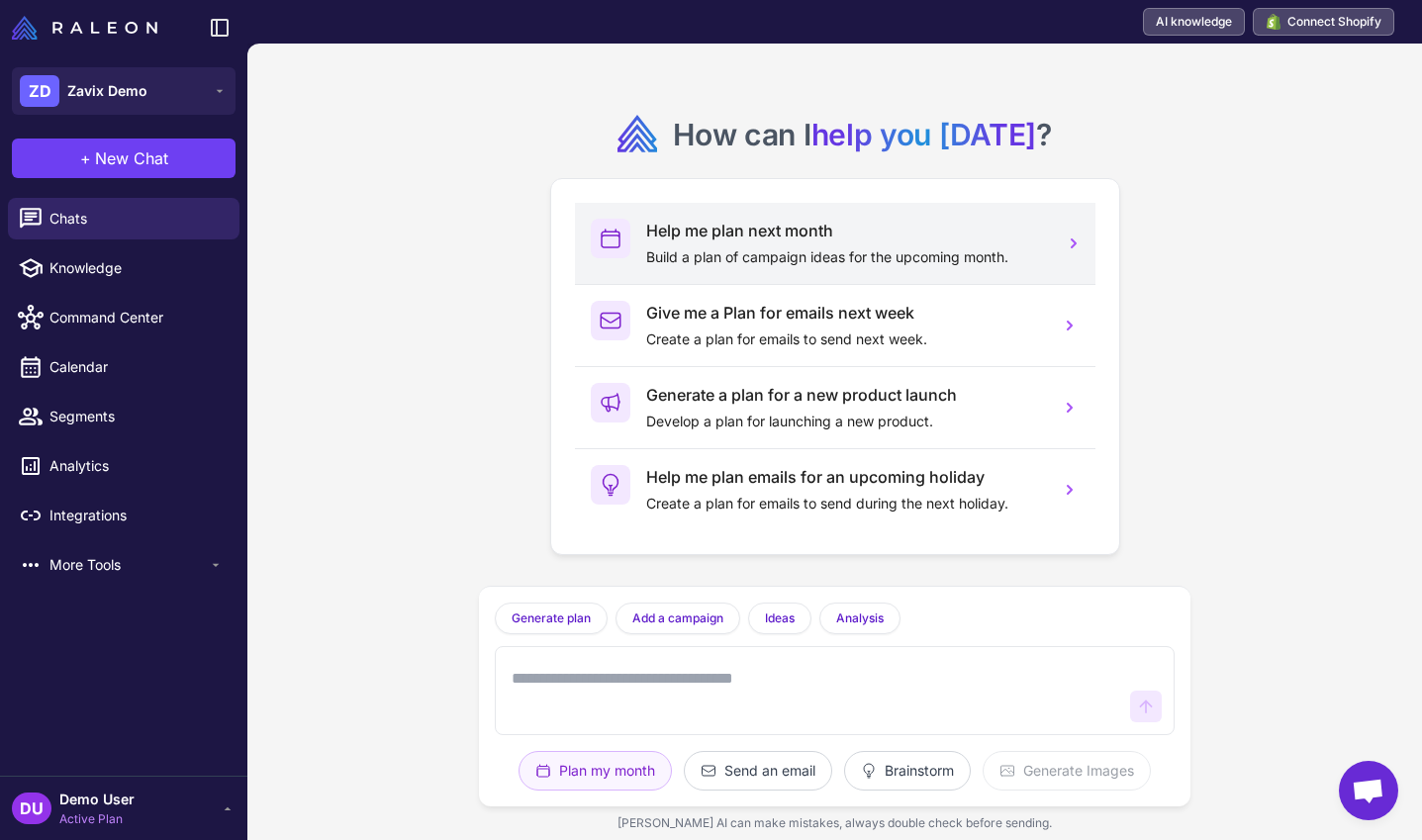 click on "Help me plan next month" at bounding box center [845, 231] 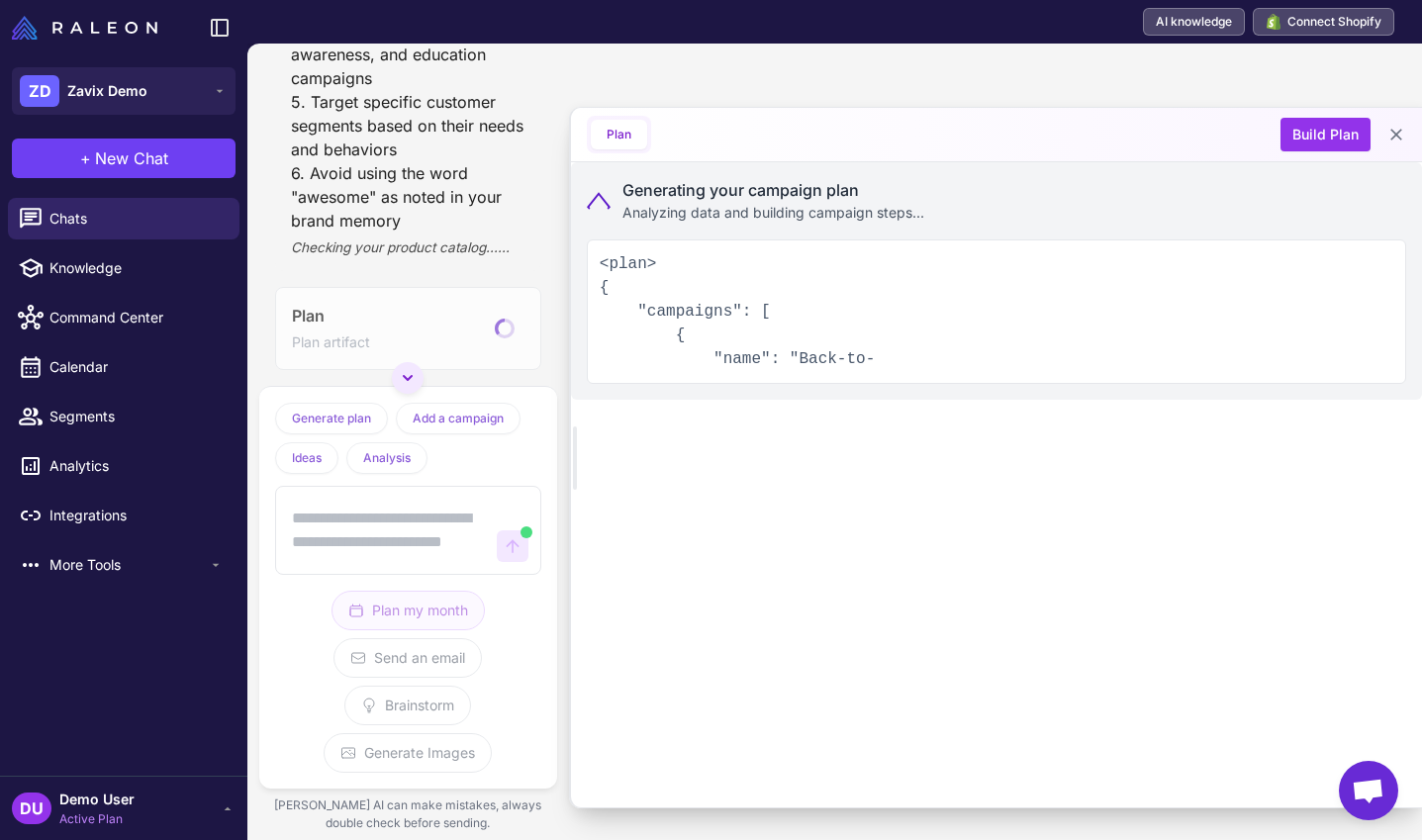 scroll, scrollTop: 1024, scrollLeft: 0, axis: vertical 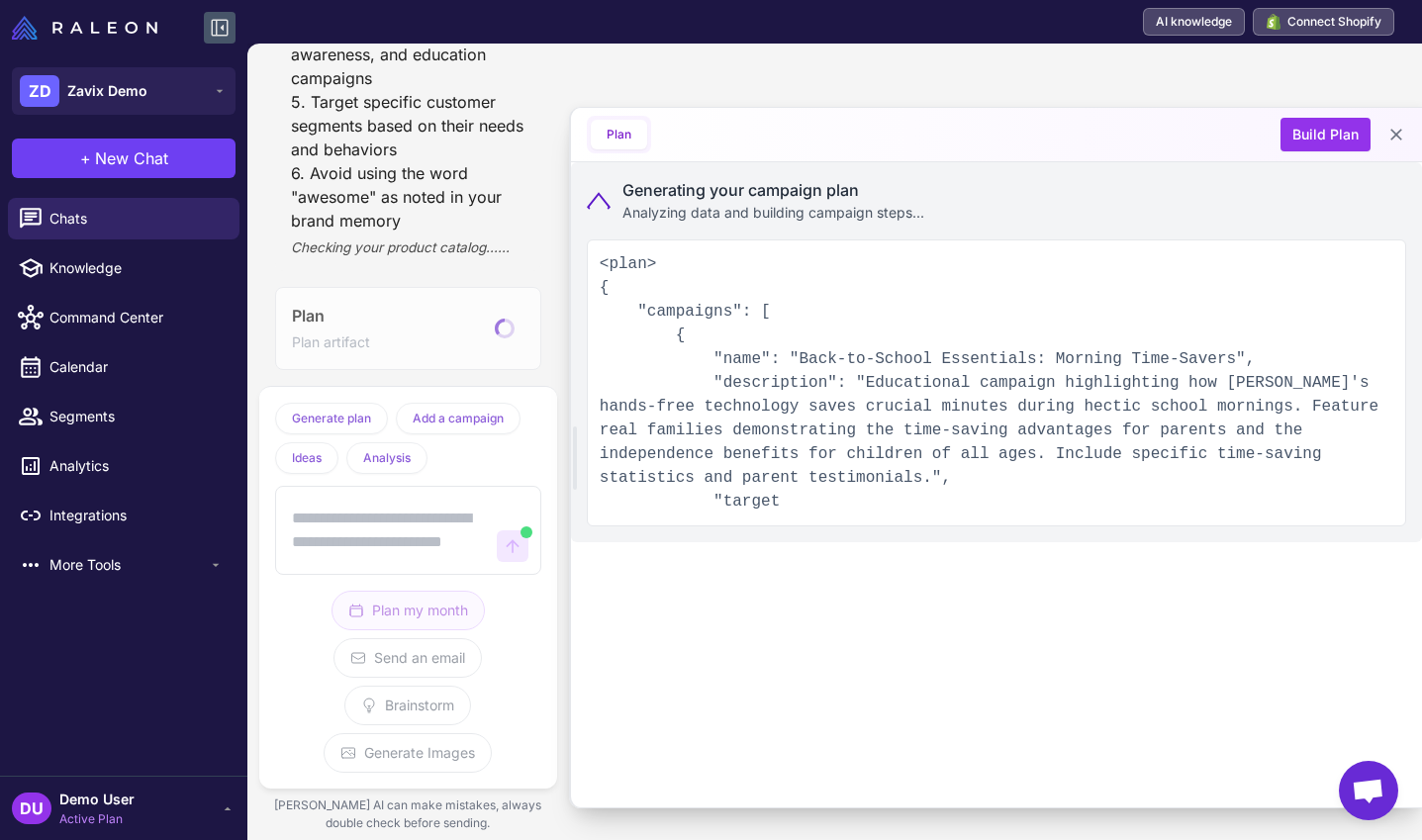 click 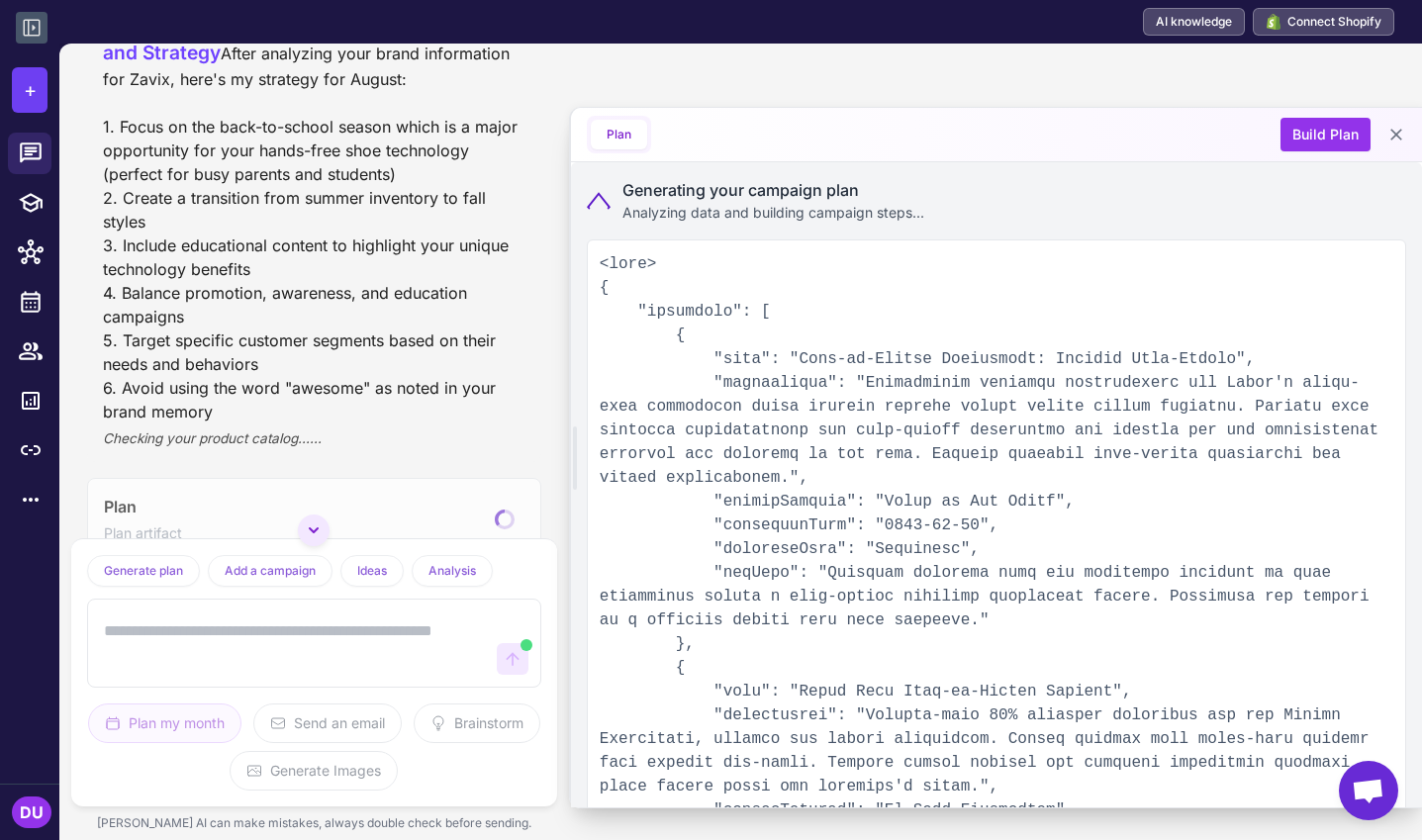 scroll, scrollTop: 297, scrollLeft: 0, axis: vertical 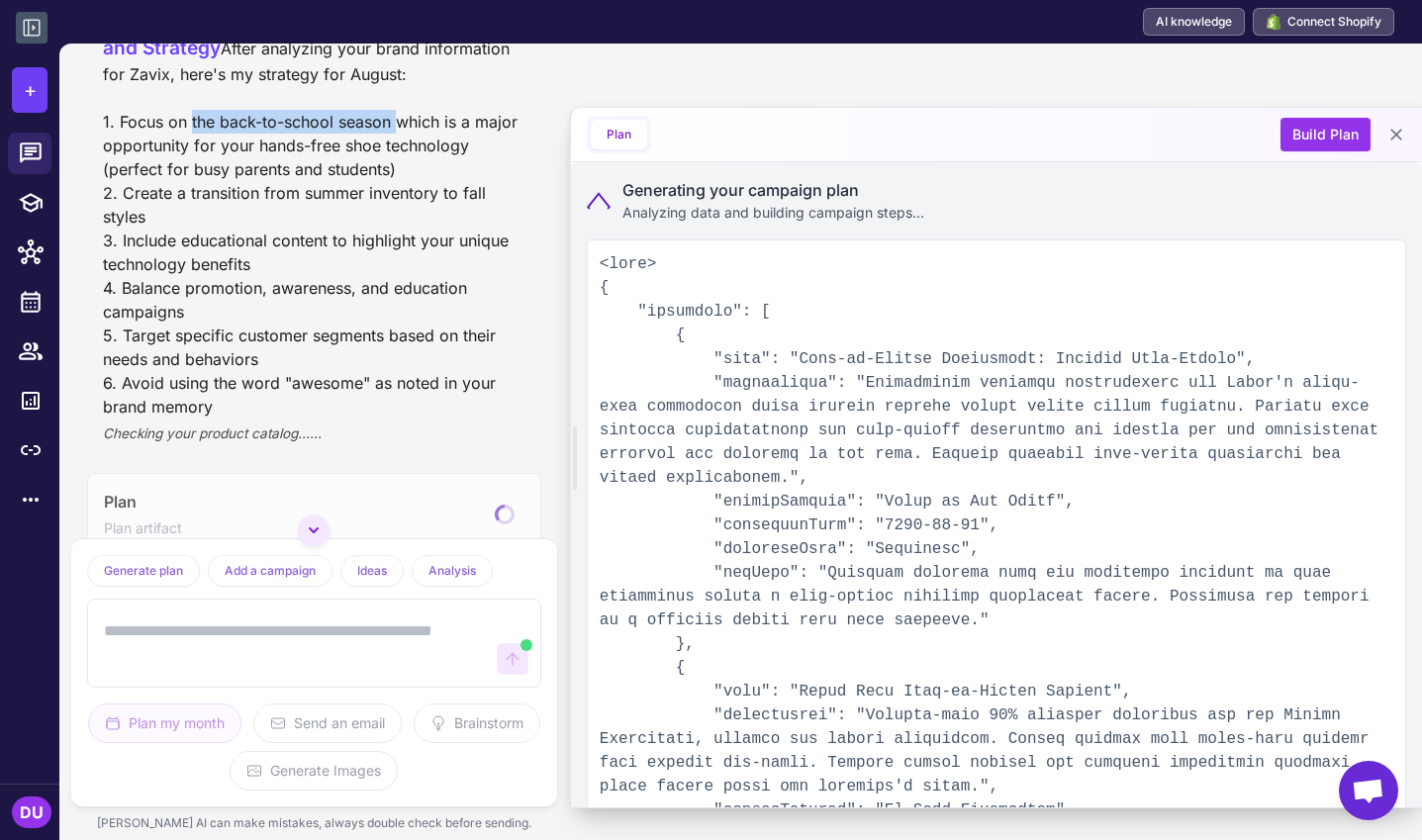 drag, startPoint x: 295, startPoint y: 240, endPoint x: 380, endPoint y: 241, distance: 85.00588 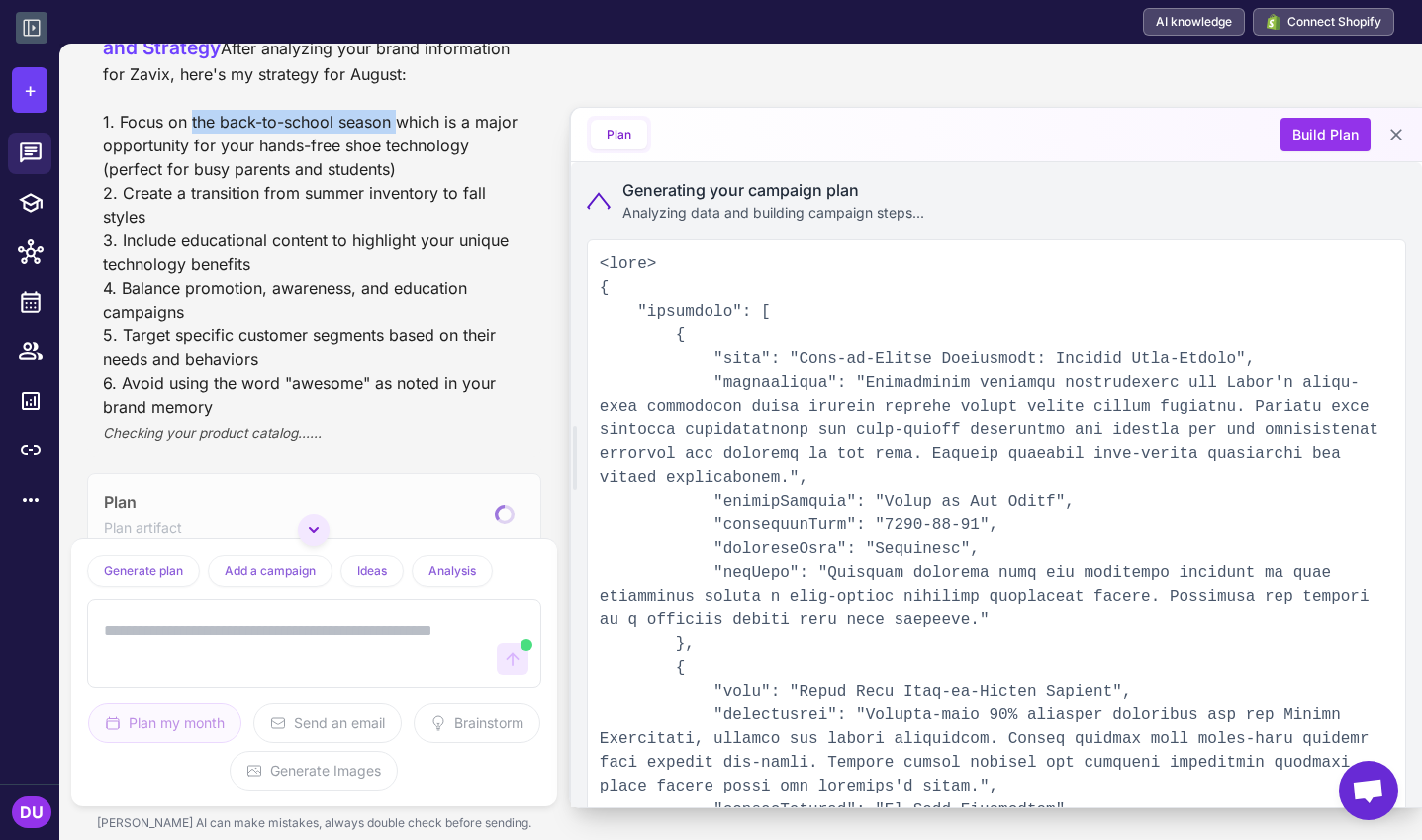click on "[DATE] Marketing Plan: Back-to-School & Summer Transition
Looking at your brand and upcoming seasonal opportunities, I've developed a comprehensive marketing plan for [DATE] that balances back-to-school promotions with end-of-summer transitions and brand building.
Campaign Analysis and Strategy
After analyzing your brand information for Zavix, here's my strategy for August:
1. Focus on the back-to-school season which is a major opportunity for your hands-free shoe technology (perfect for busy parents and students)
2. Create a transition from summer inventory to fall styles
3. Include educational content to highlight your unique technology benefits
4. Balance promotion, awareness, and education campaigns
5. Target specific customer segments based on their needs and behaviors
6. Avoid using the word "awesome" as noted in your brand memory  Checking your product catalog......" at bounding box center [314, 157] 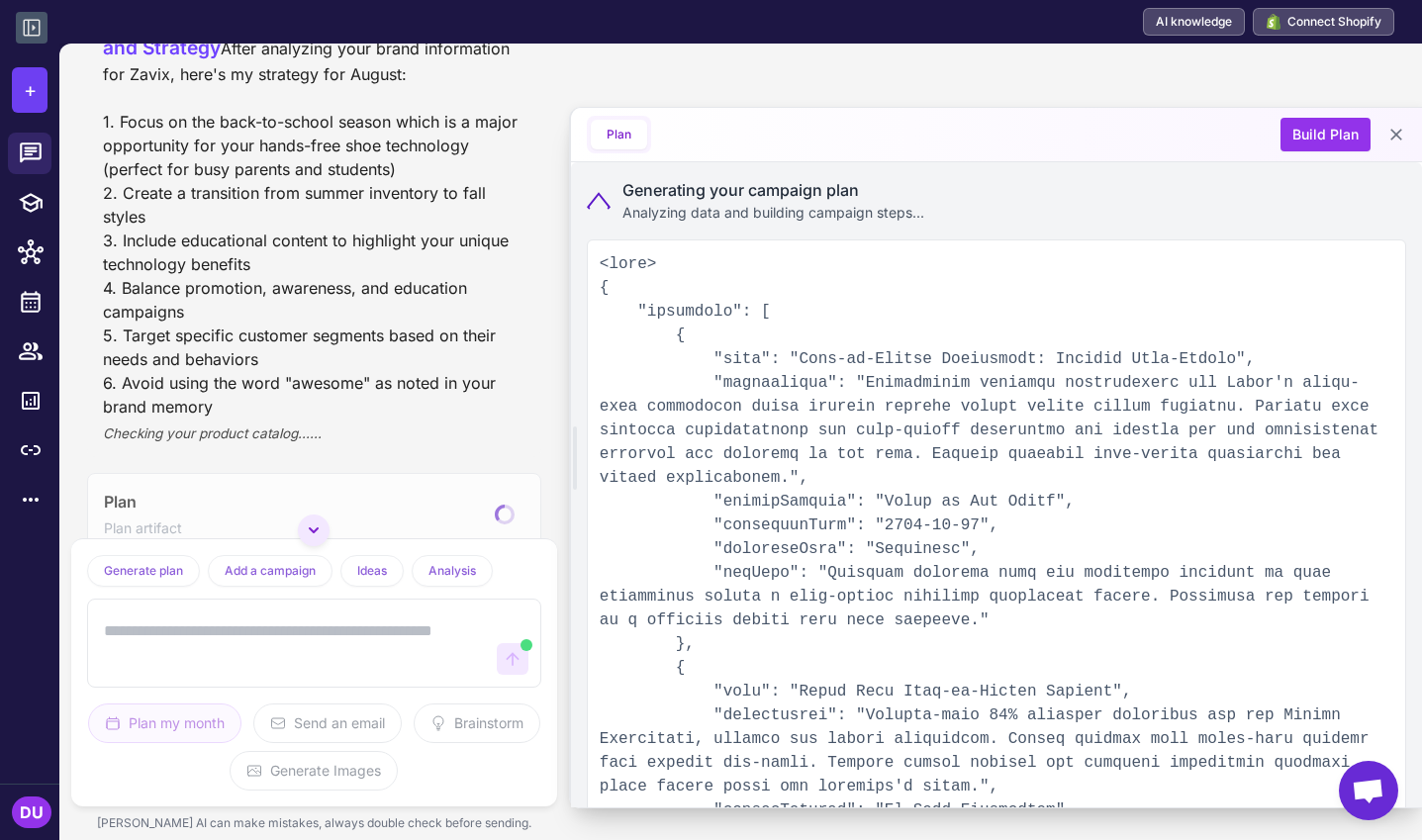 click on "[DATE] Marketing Plan: Back-to-School & Summer Transition
Looking at your brand and upcoming seasonal opportunities, I've developed a comprehensive marketing plan for [DATE] that balances back-to-school promotions with end-of-summer transitions and brand building.
Campaign Analysis and Strategy
After analyzing your brand information for Zavix, here's my strategy for August:
1. Focus on the back-to-school season which is a major opportunity for your hands-free shoe technology (perfect for busy parents and students)
2. Create a transition from summer inventory to fall styles
3. Include educational content to highlight your unique technology benefits
4. Balance promotion, awareness, and education campaigns
5. Target specific customer segments based on their needs and behaviors
6. Avoid using the word "awesome" as noted in your brand memory  Checking your product catalog......" at bounding box center [314, 157] 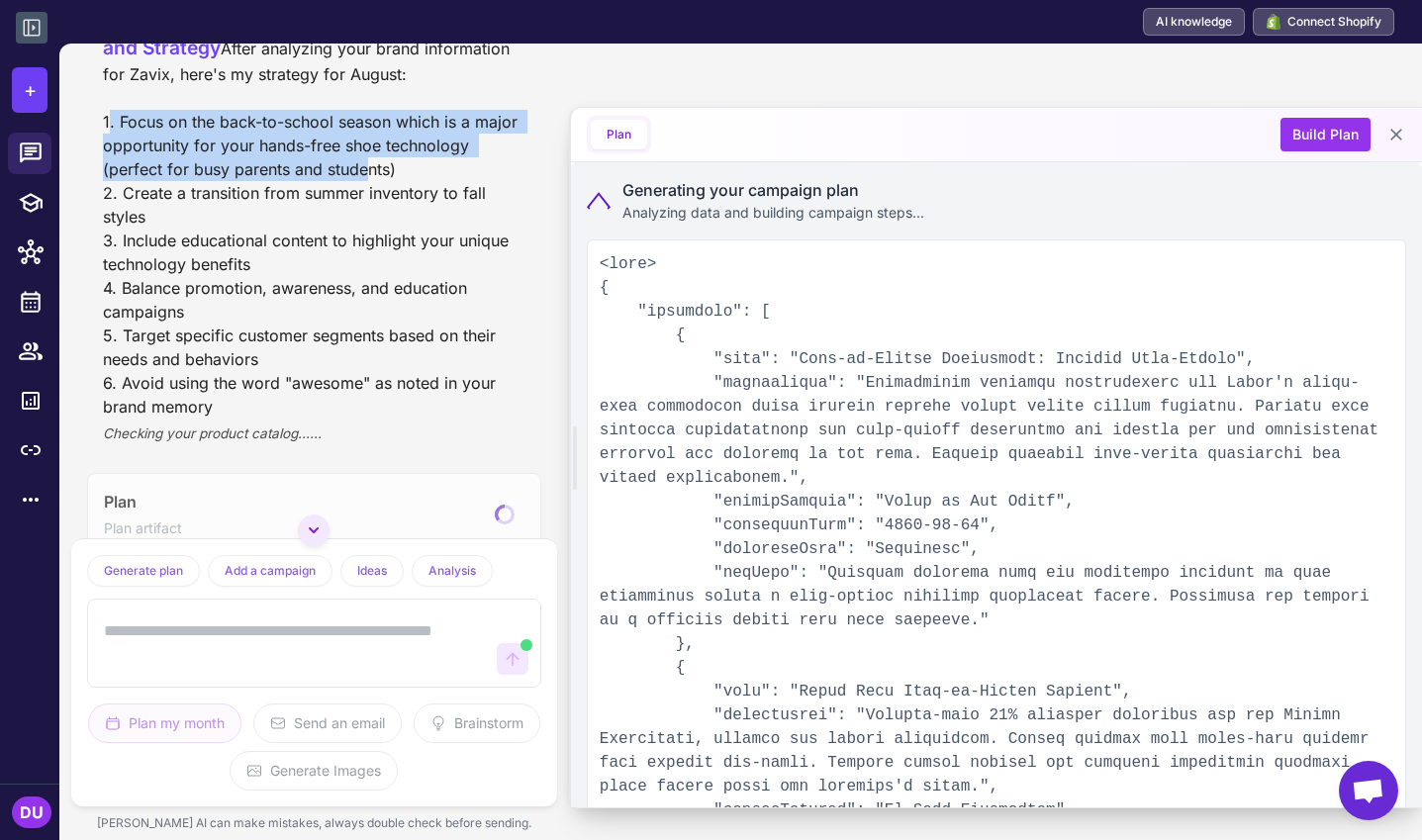 drag, startPoint x: 369, startPoint y: 247, endPoint x: 441, endPoint y: 295, distance: 86.53323 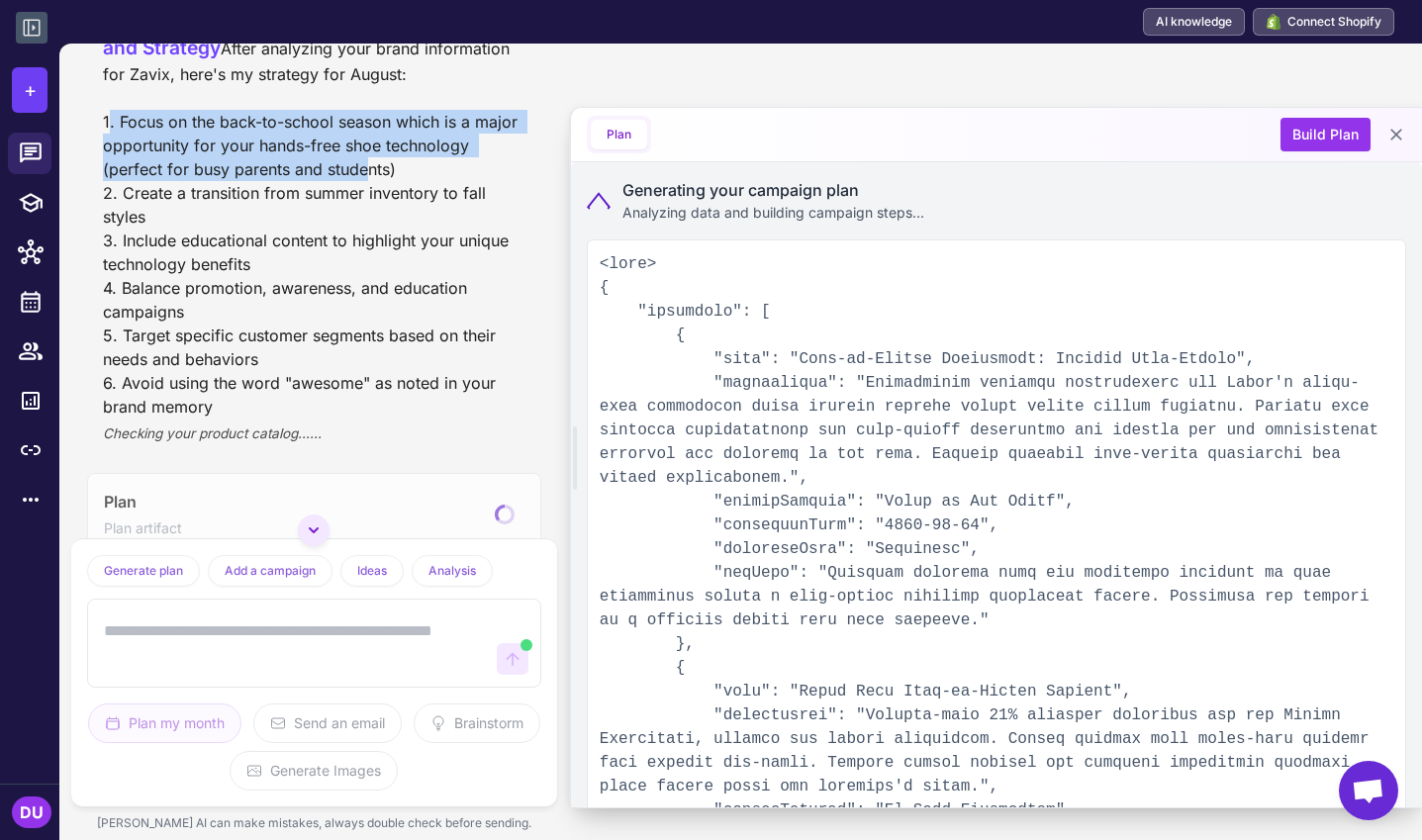 click on "[DATE] Marketing Plan: Back-to-School & Summer Transition
Looking at your brand and upcoming seasonal opportunities, I've developed a comprehensive marketing plan for [DATE] that balances back-to-school promotions with end-of-summer transitions and brand building.
Campaign Analysis and Strategy
After analyzing your brand information for Zavix, here's my strategy for August:
1. Focus on the back-to-school season which is a major opportunity for your hands-free shoe technology (perfect for busy parents and students)
2. Create a transition from summer inventory to fall styles
3. Include educational content to highlight your unique technology benefits
4. Balance promotion, awareness, and education campaigns
5. Target specific customer segments based on their needs and behaviors
6. Avoid using the word "awesome" as noted in your brand memory  Checking your product catalog......" at bounding box center [314, 157] 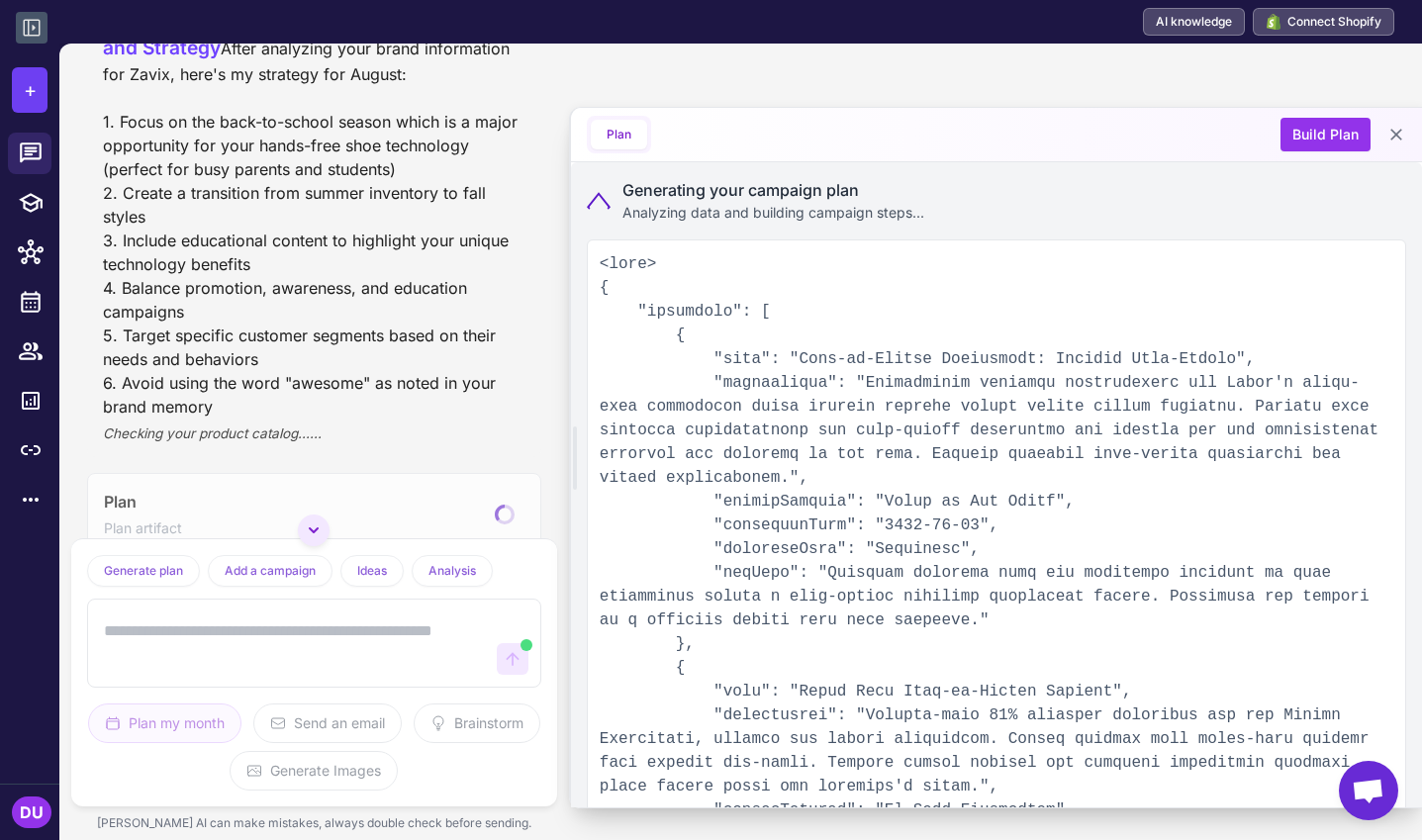 click on "[DATE] Marketing Plan: Back-to-School & Summer Transition
Looking at your brand and upcoming seasonal opportunities, I've developed a comprehensive marketing plan for [DATE] that balances back-to-school promotions with end-of-summer transitions and brand building.
Campaign Analysis and Strategy
After analyzing your brand information for Zavix, here's my strategy for August:
1. Focus on the back-to-school season which is a major opportunity for your hands-free shoe technology (perfect for busy parents and students)
2. Create a transition from summer inventory to fall styles
3. Include educational content to highlight your unique technology benefits
4. Balance promotion, awareness, and education campaigns
5. Target specific customer segments based on their needs and behaviors
6. Avoid using the word "awesome" as noted in your brand memory  Checking your product catalog......" at bounding box center [314, 157] 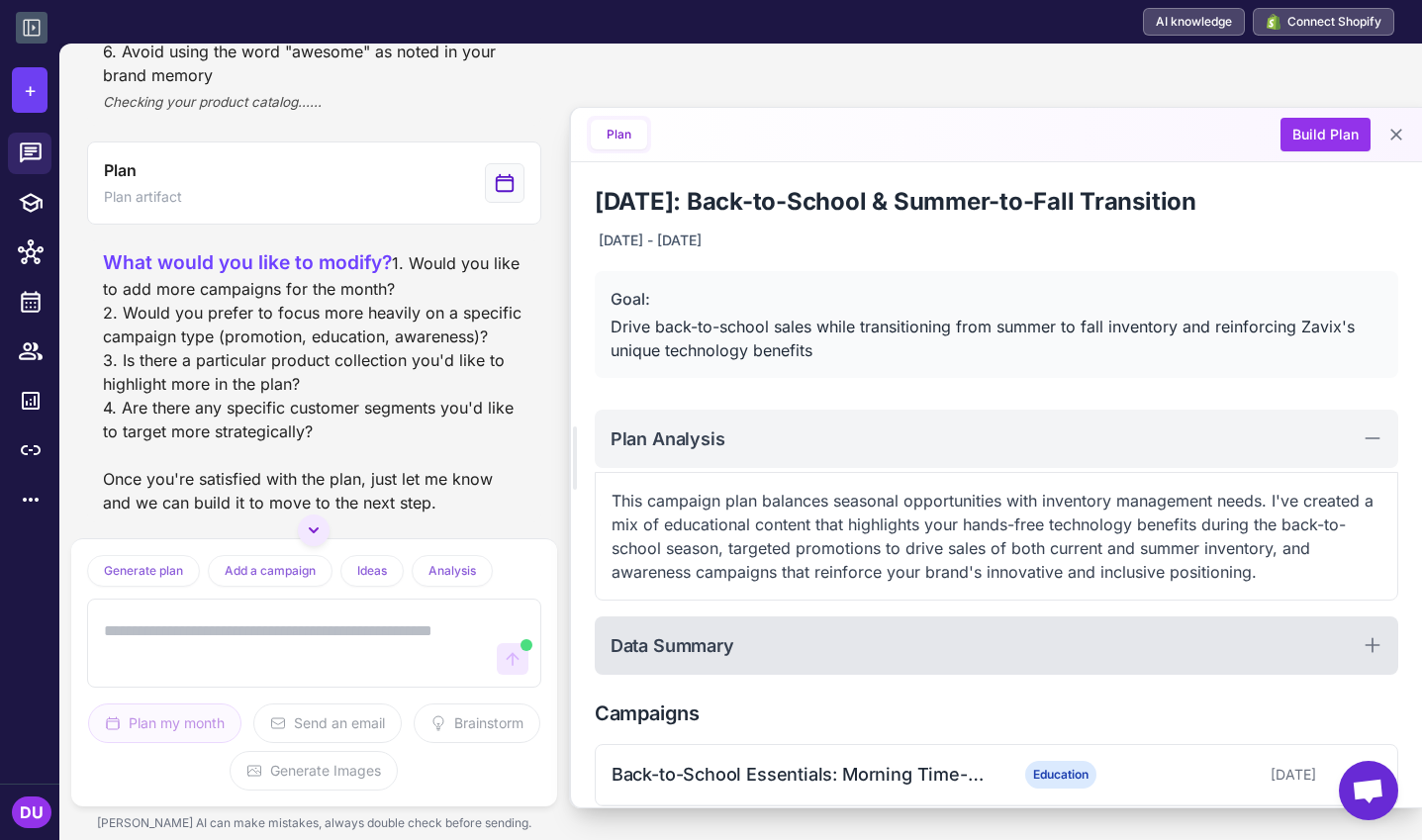 scroll, scrollTop: 813, scrollLeft: 0, axis: vertical 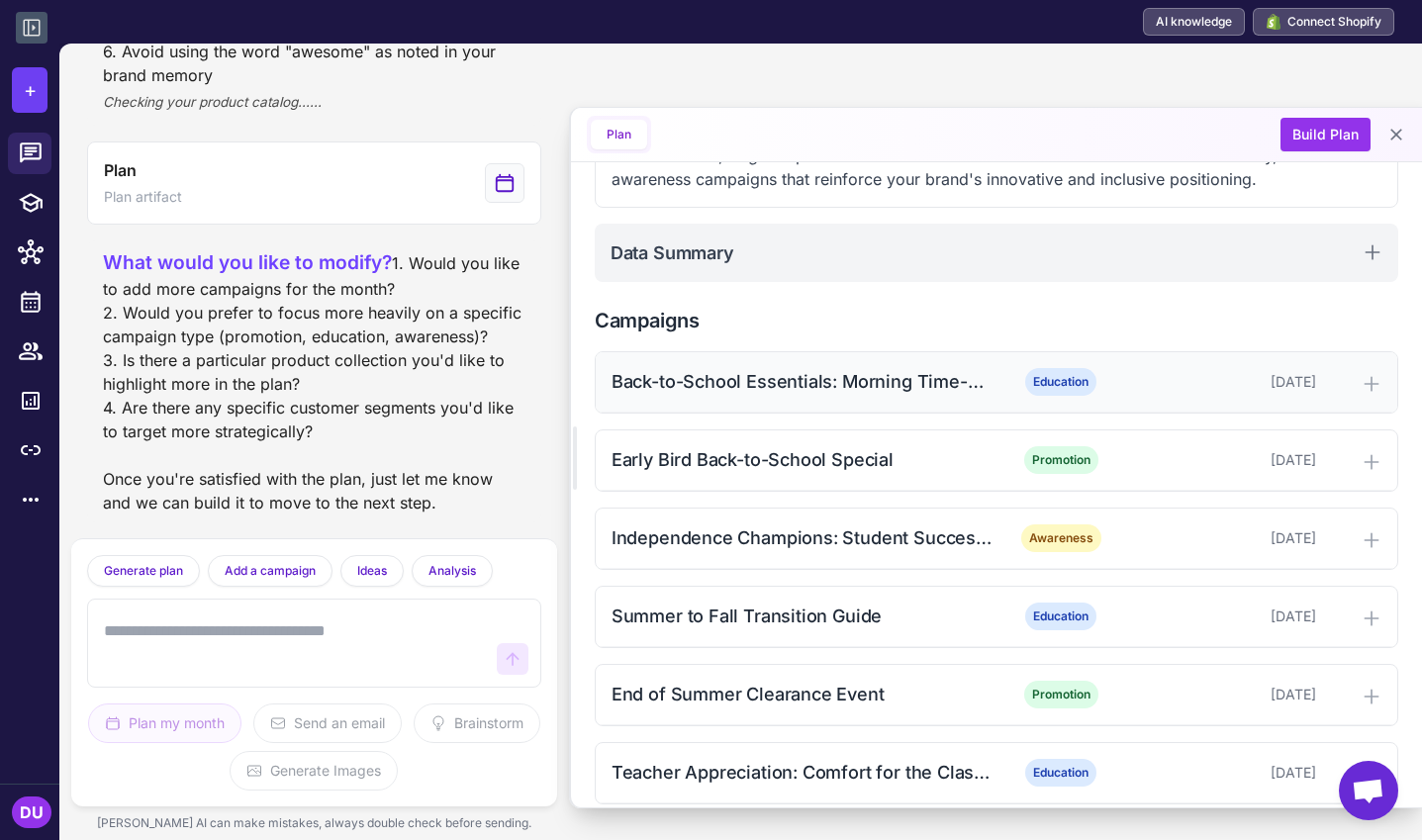click on "Back-to-School Essentials: Morning Time-Savers" at bounding box center [802, 381] 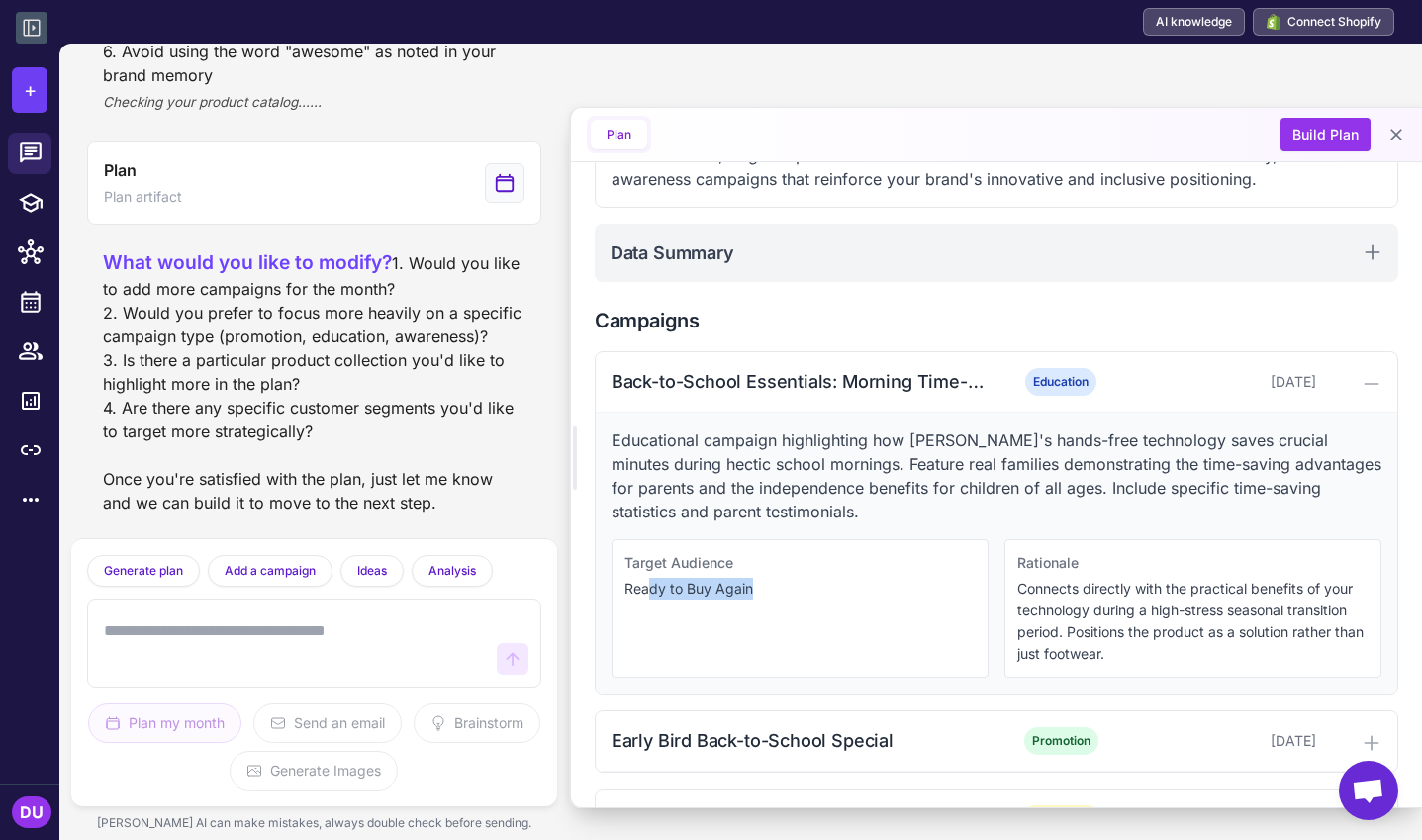 drag, startPoint x: 649, startPoint y: 588, endPoint x: 816, endPoint y: 590, distance: 167.01198 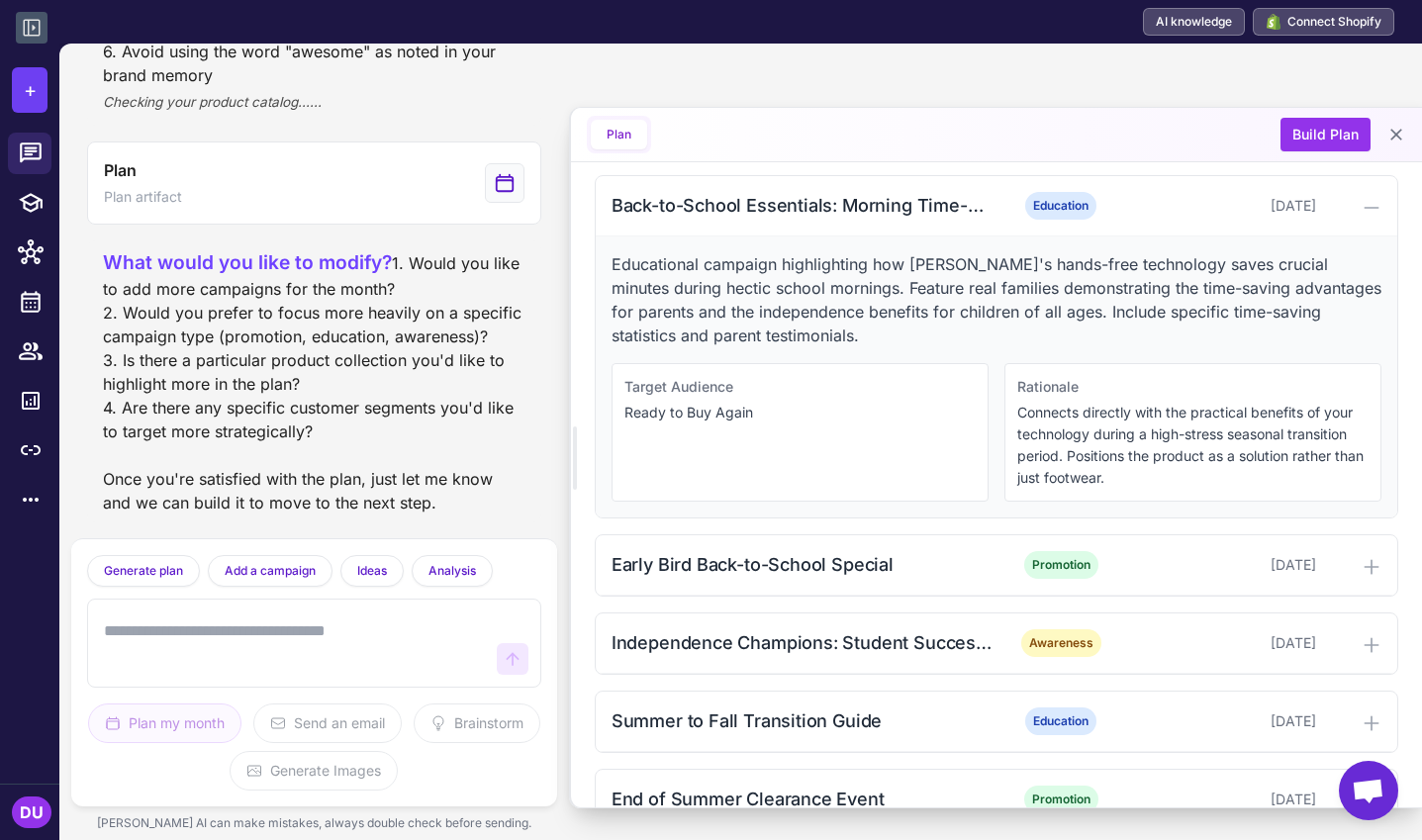 scroll, scrollTop: 690, scrollLeft: 0, axis: vertical 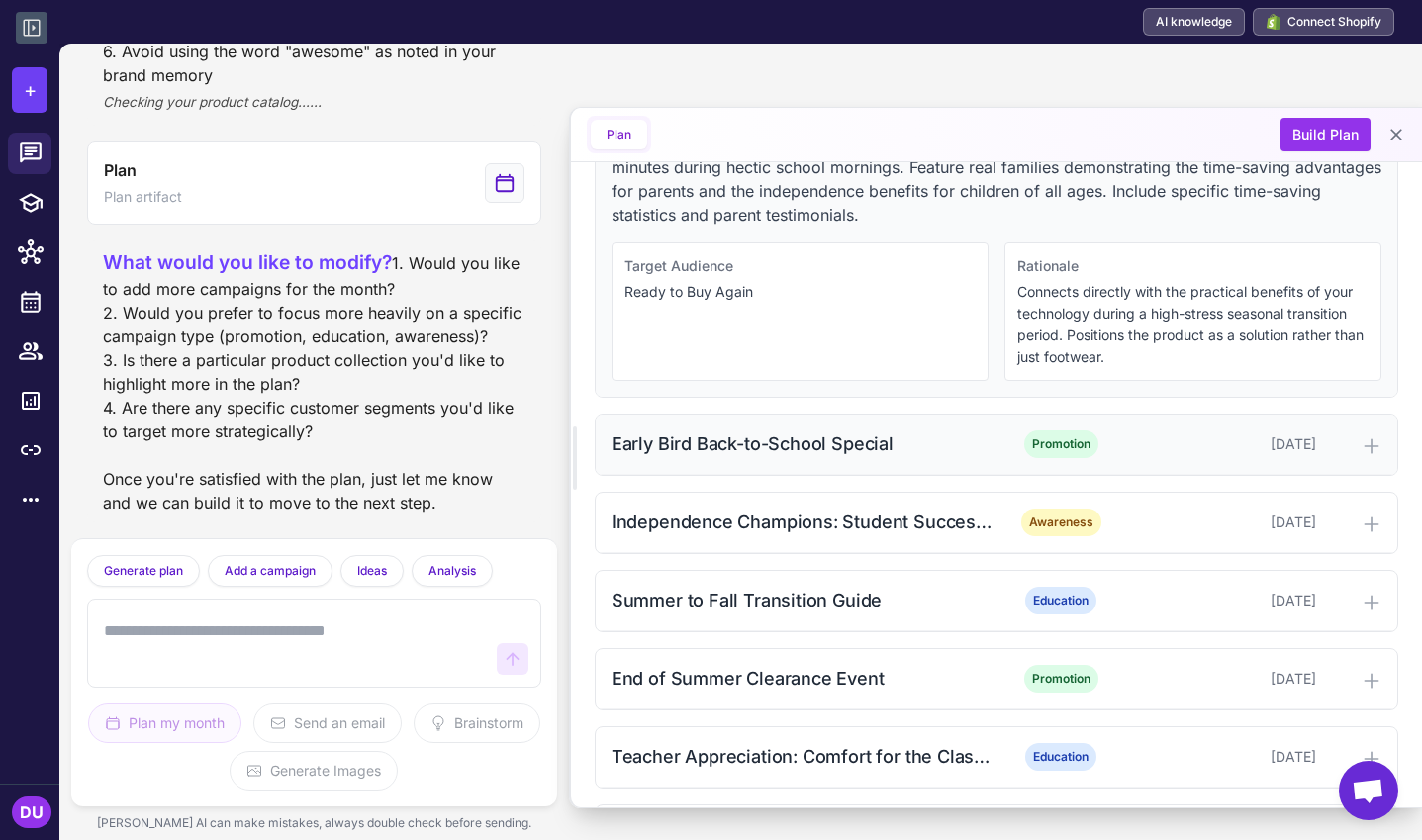 click on "Early Bird Back-to-School Special" at bounding box center [802, 443] 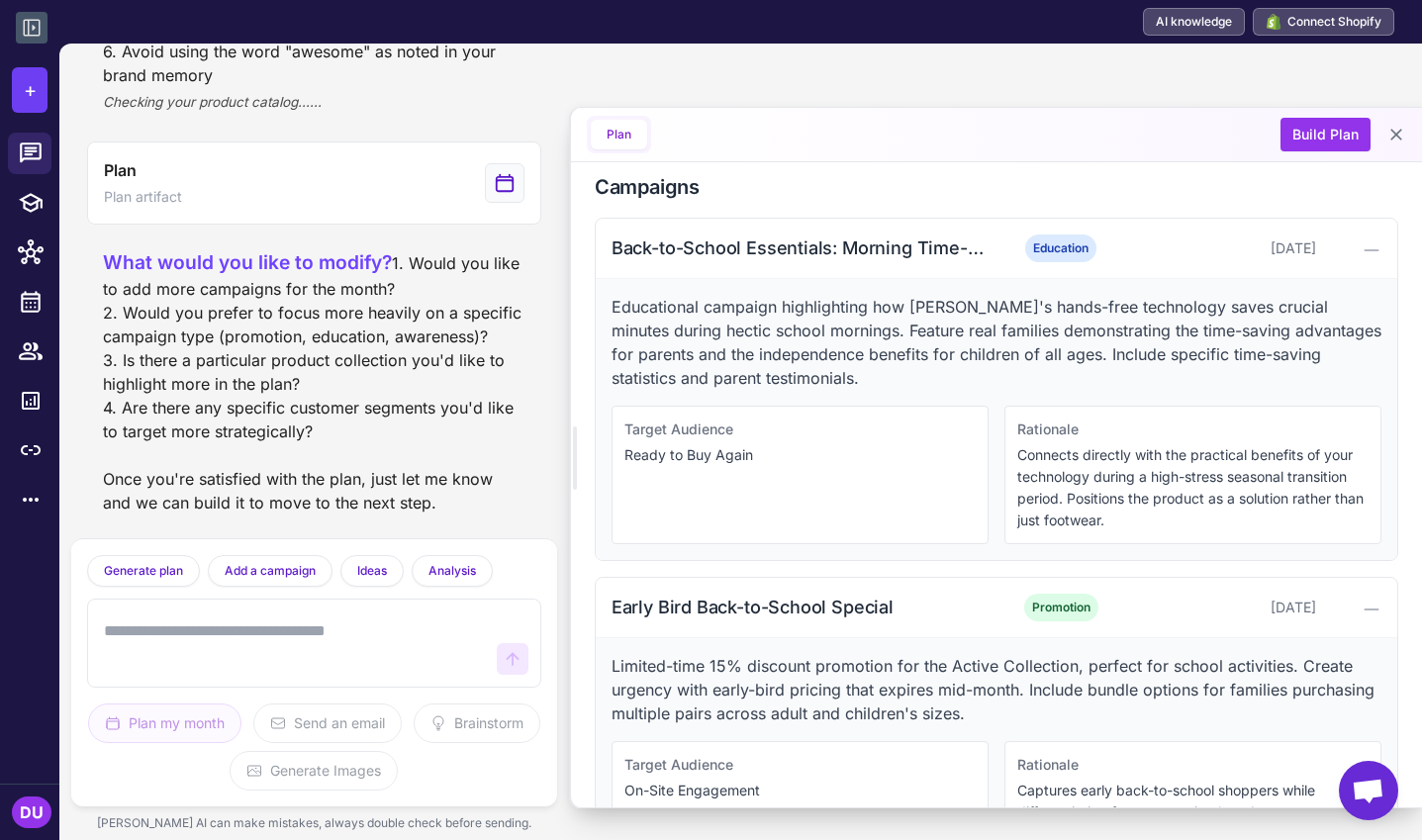 scroll, scrollTop: 492, scrollLeft: 0, axis: vertical 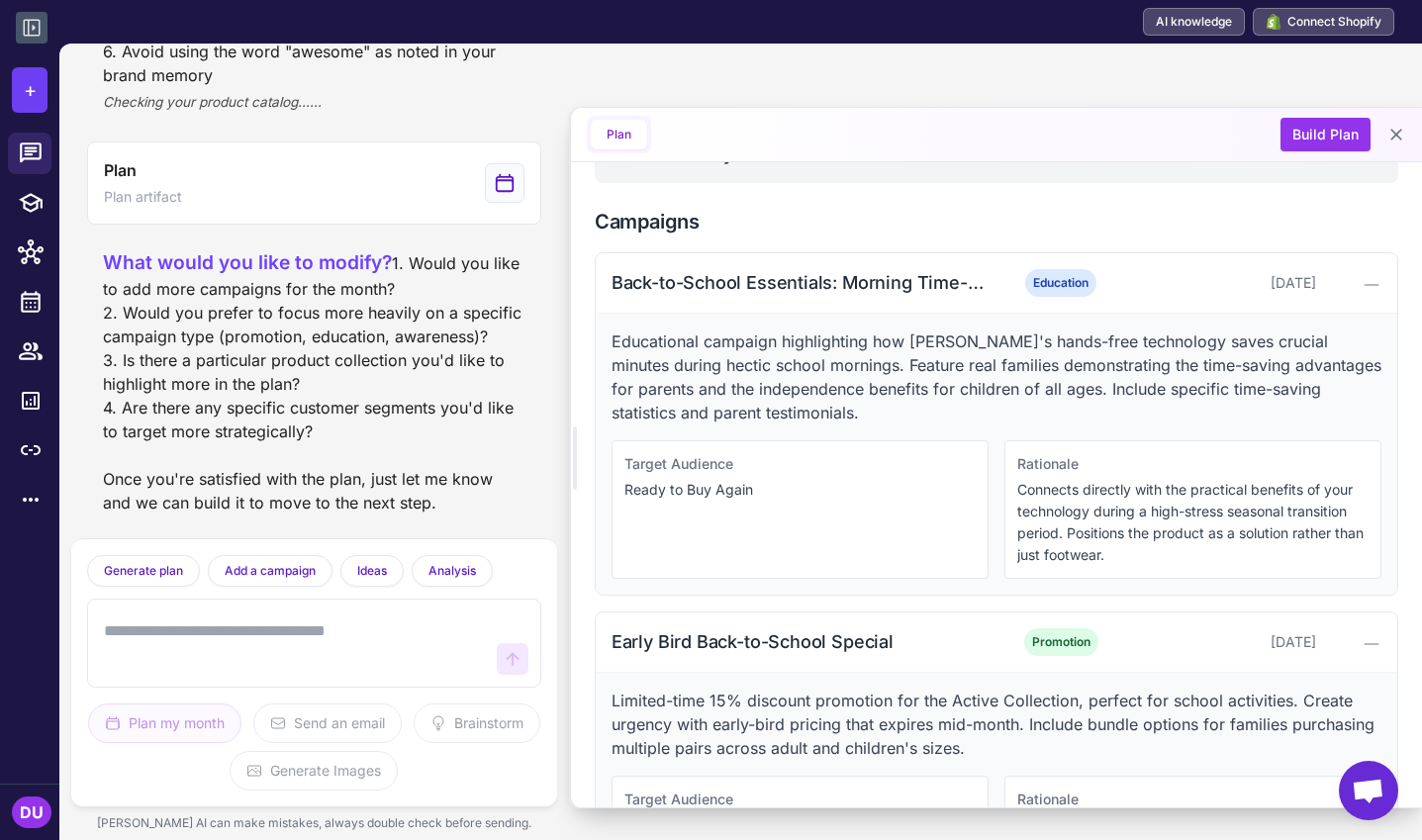 drag, startPoint x: 755, startPoint y: 496, endPoint x: 776, endPoint y: 496, distance: 21 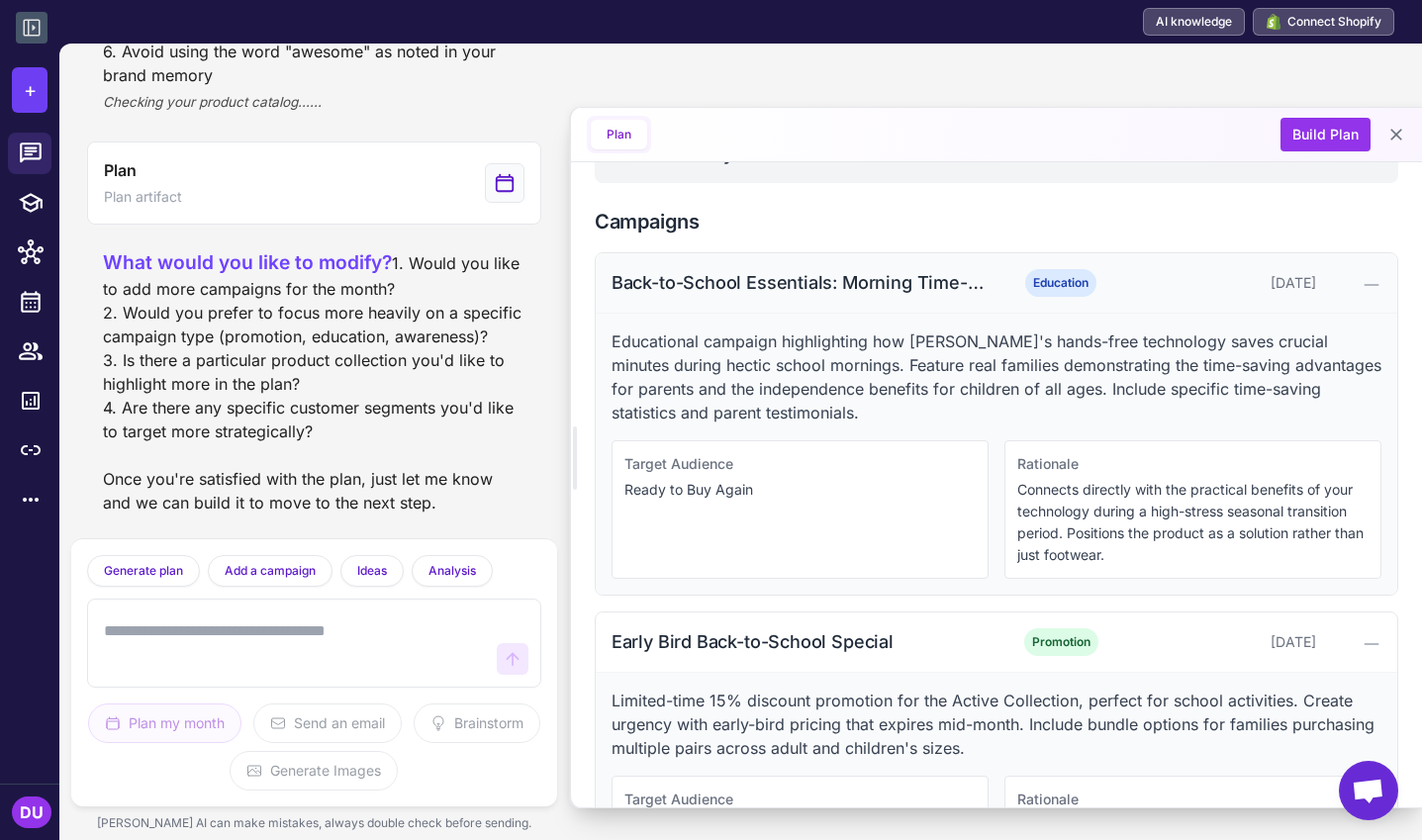click on "Back-to-School Essentials: Morning Time-Savers" at bounding box center (802, 282) 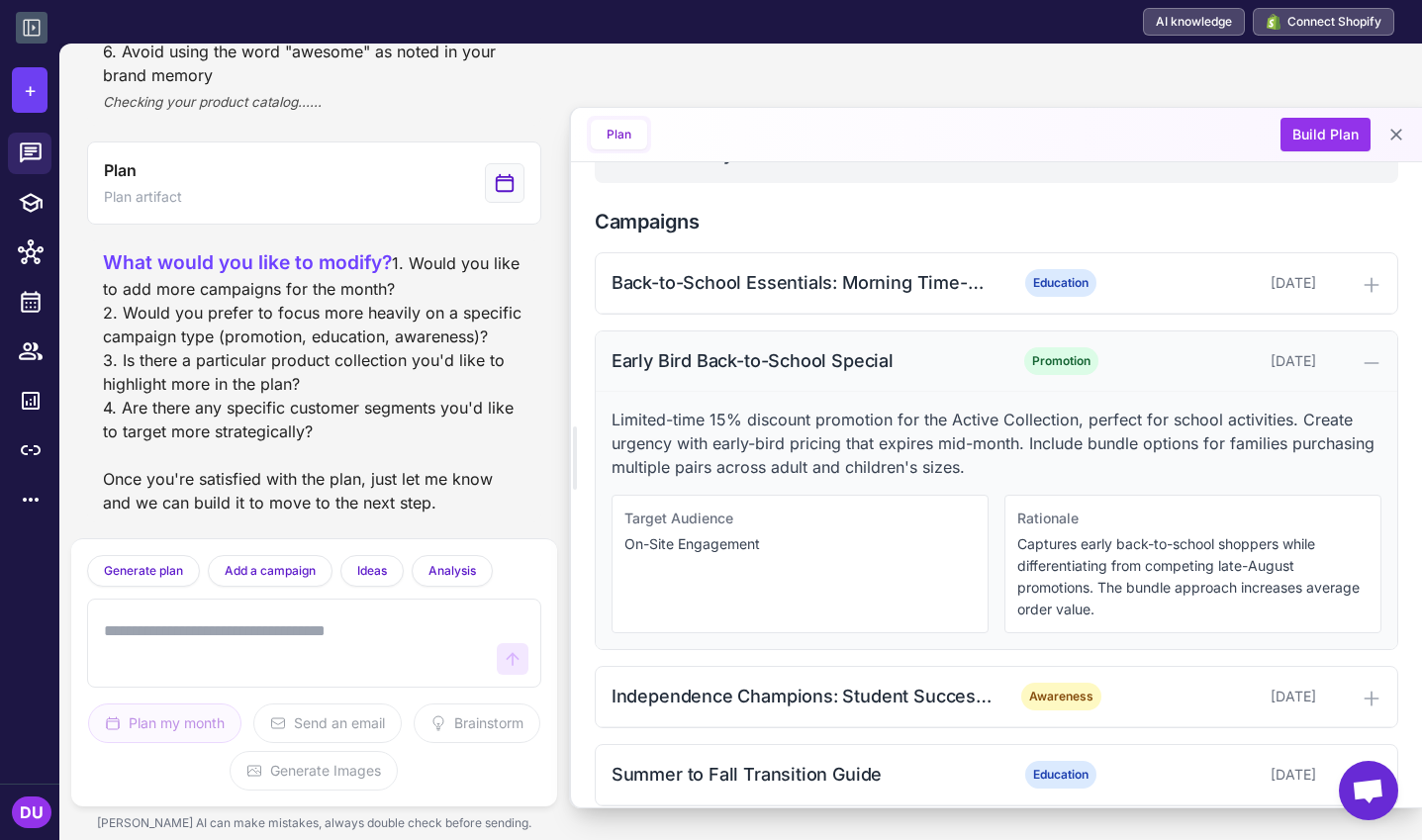 click on "Early Bird Back-to-School Special" at bounding box center [802, 360] 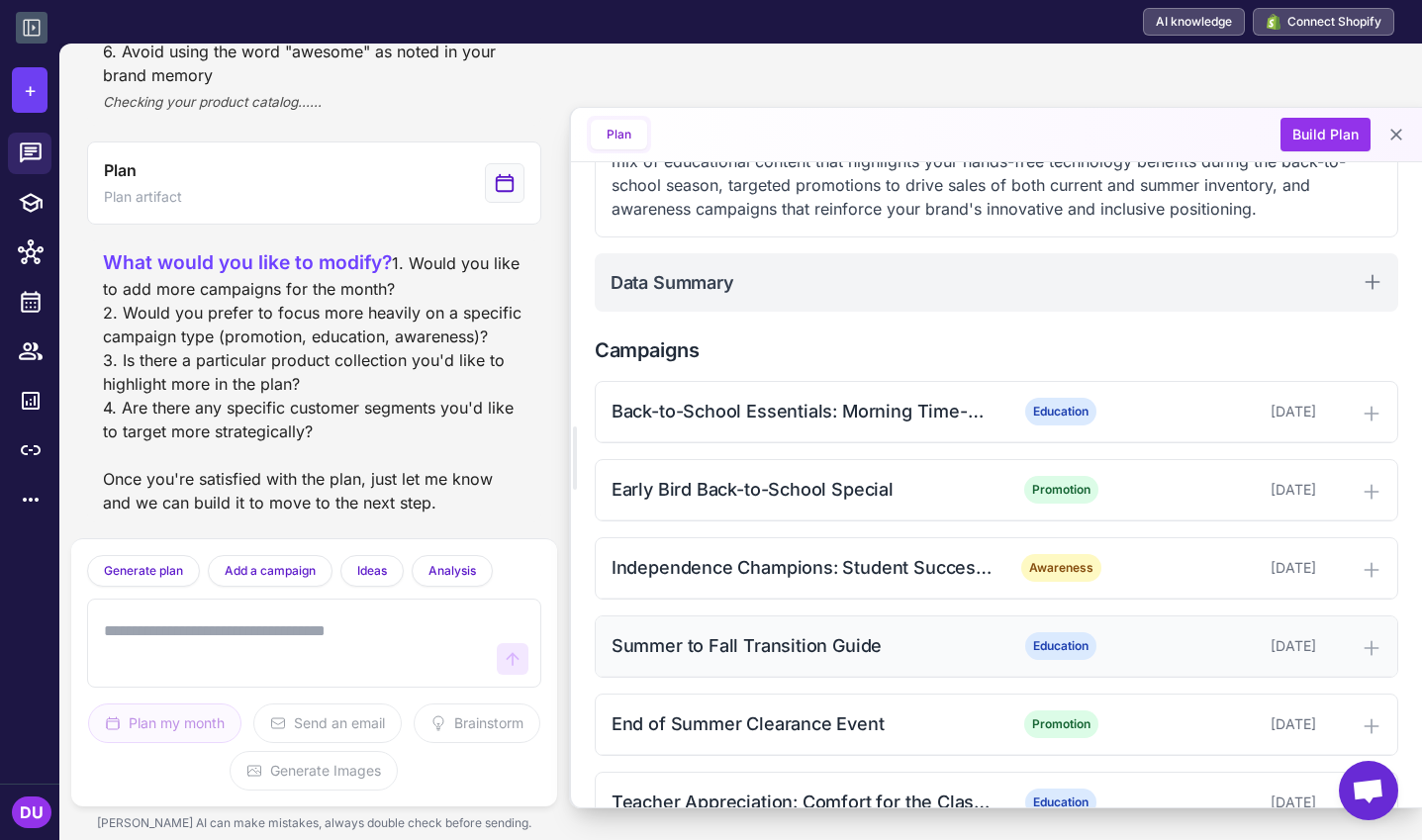 scroll, scrollTop: 492, scrollLeft: 0, axis: vertical 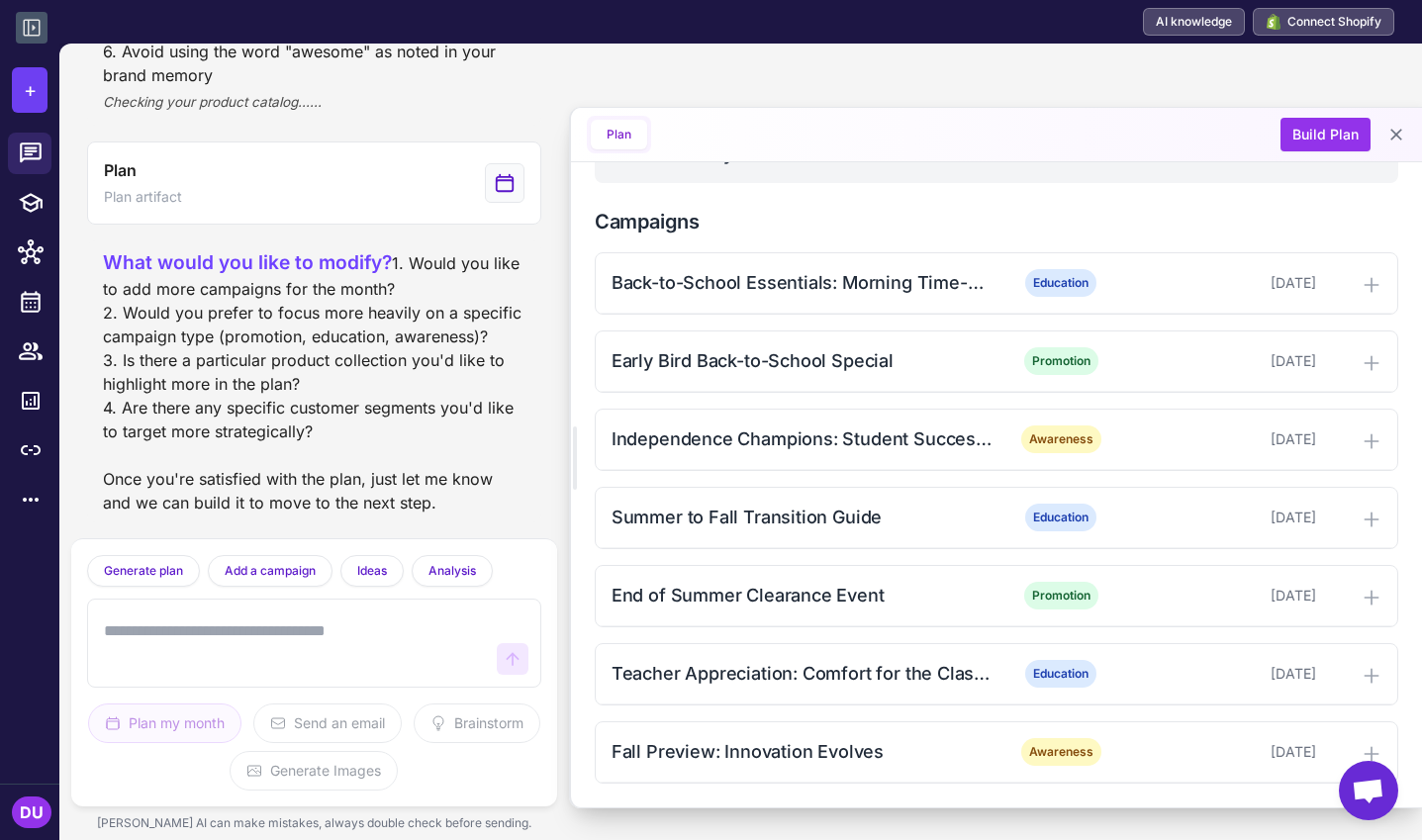 click at bounding box center [294, 643] 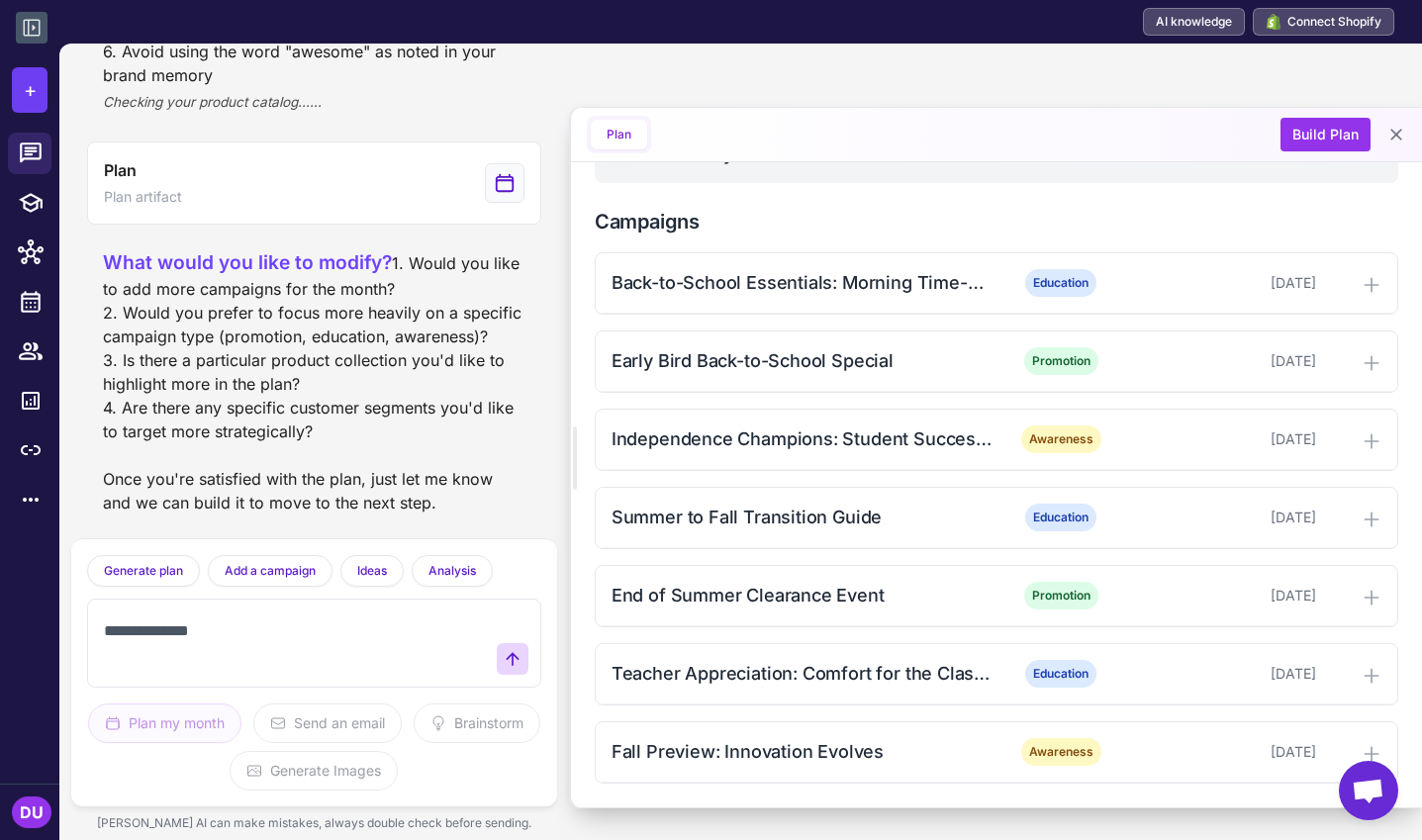 type on "**********" 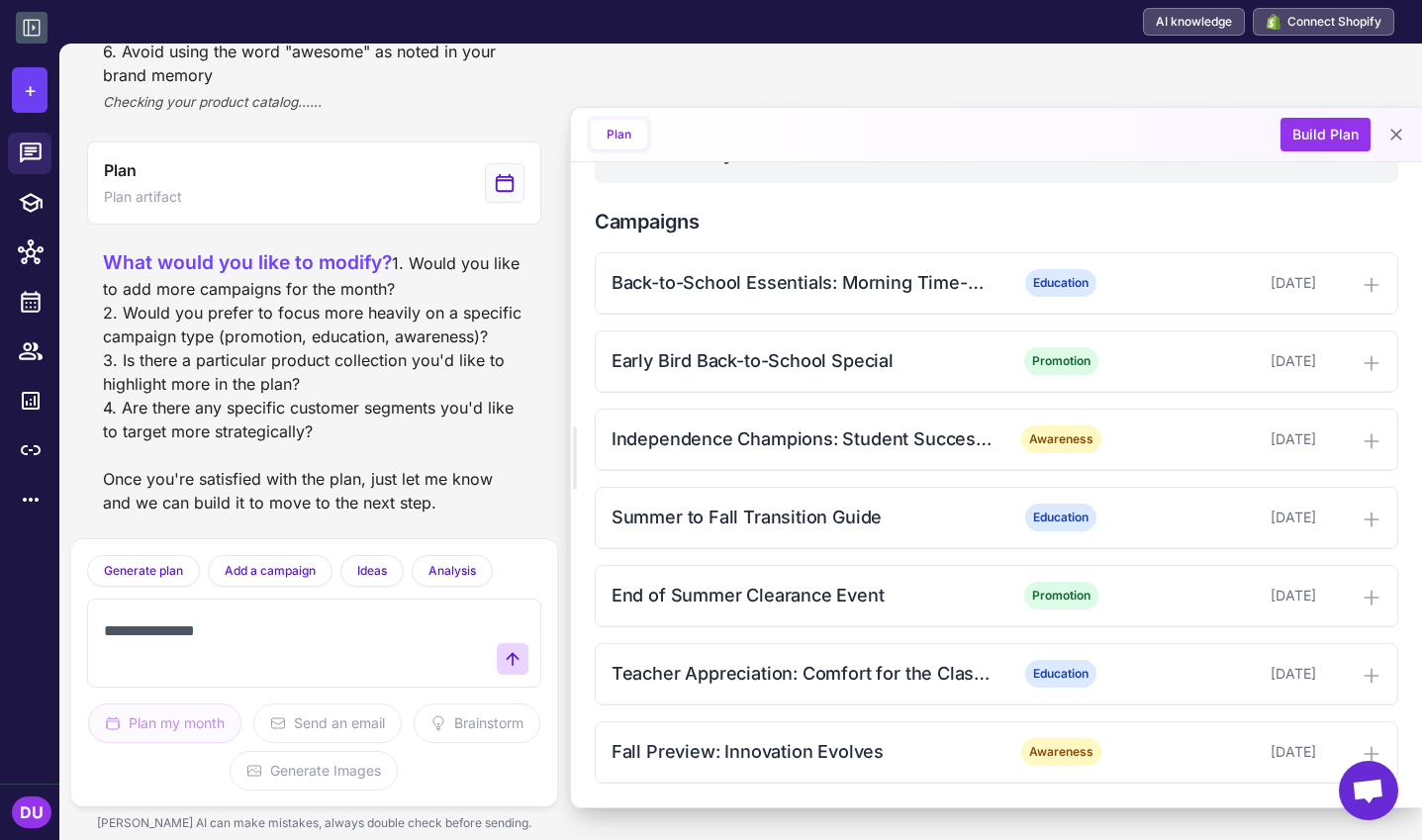 type 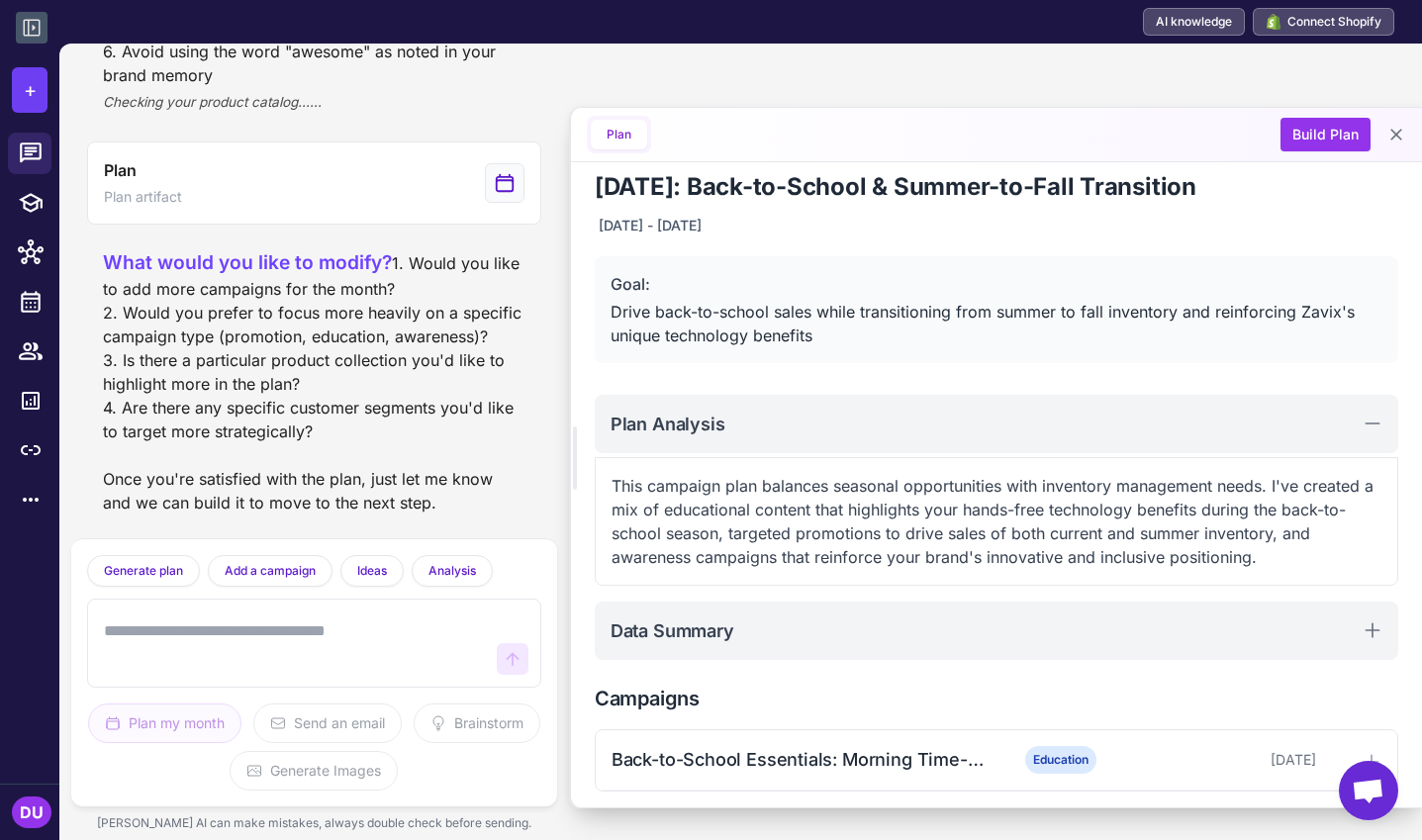 scroll, scrollTop: 0, scrollLeft: 0, axis: both 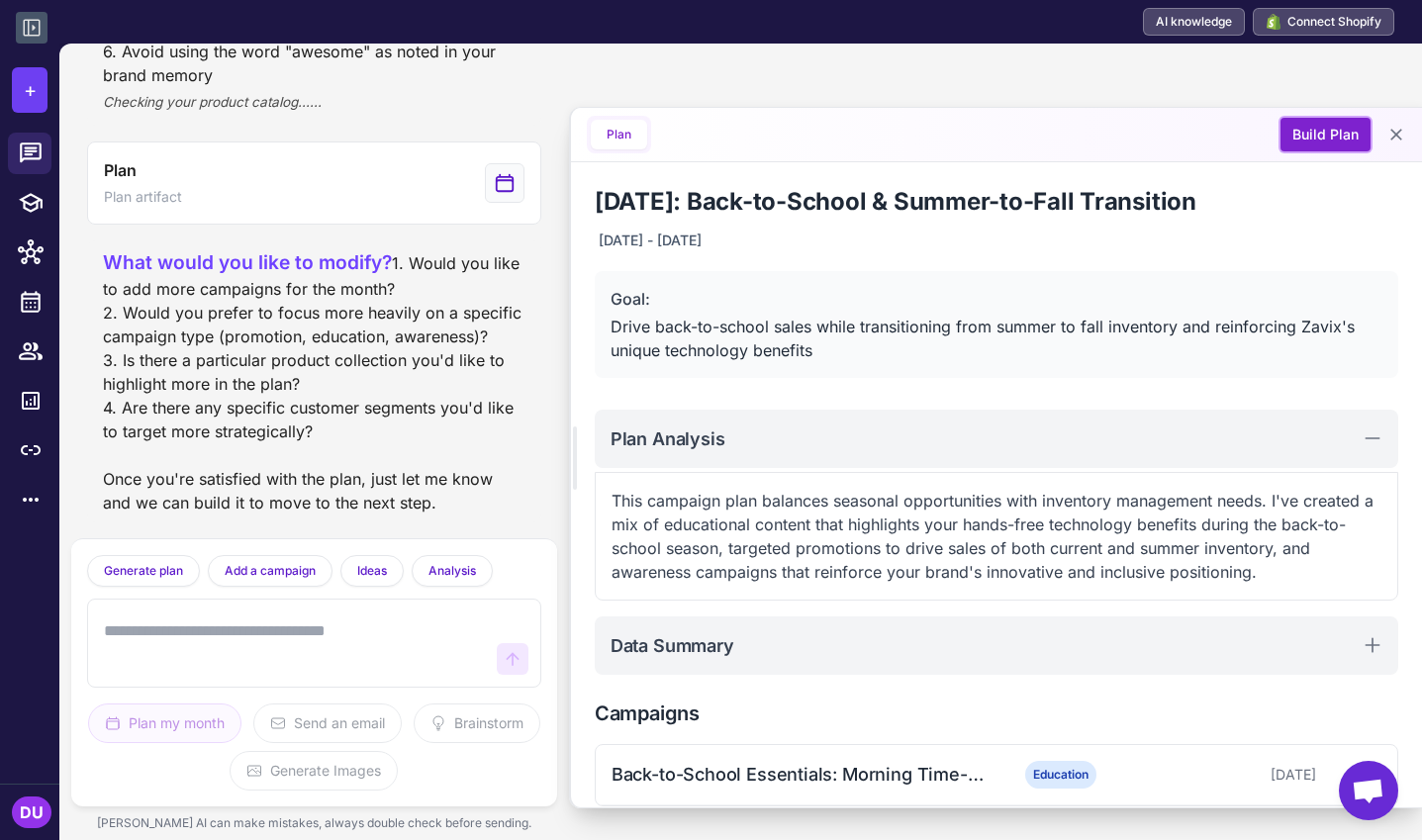 click on "Build Plan" at bounding box center (1325, 135) 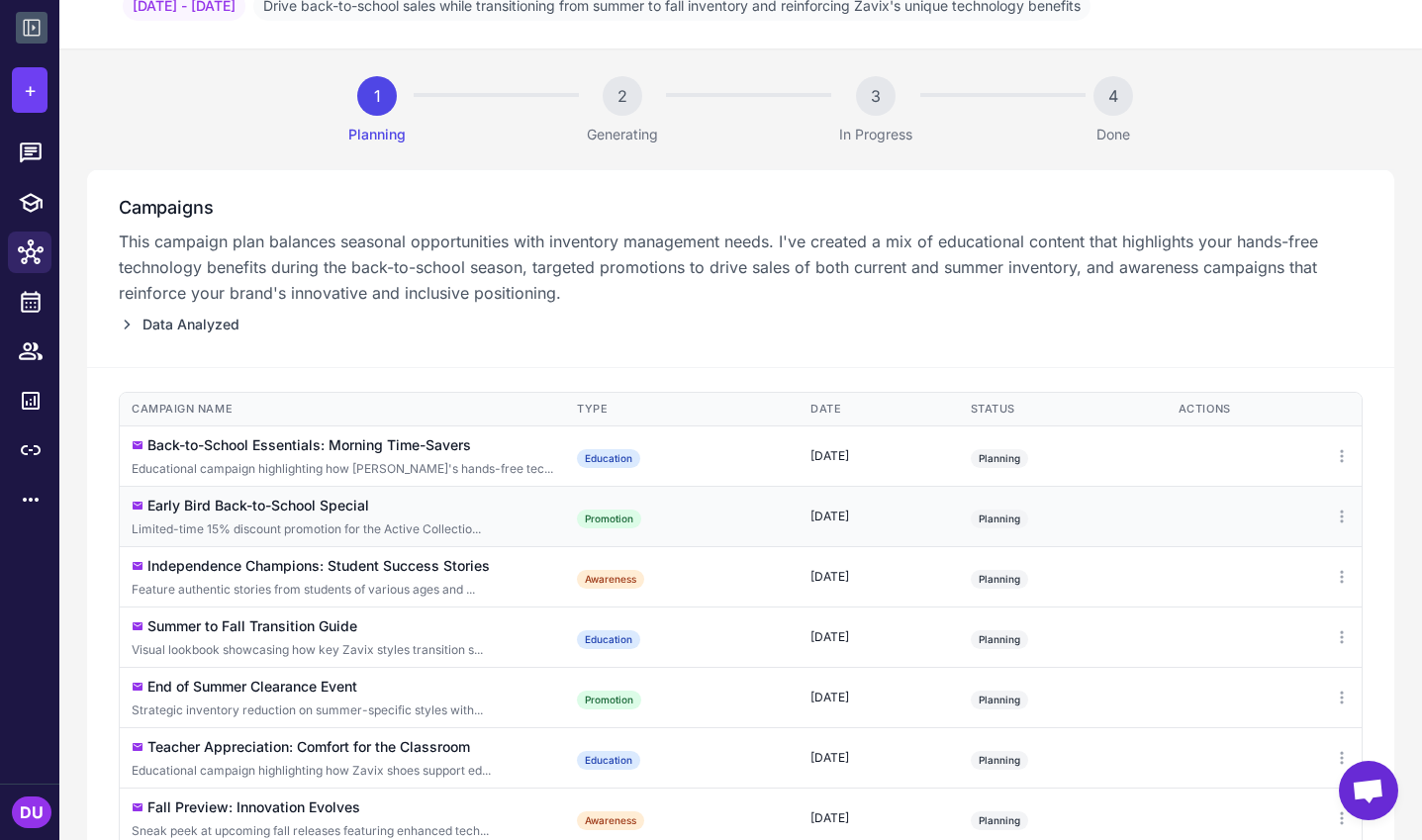 scroll, scrollTop: 0, scrollLeft: 0, axis: both 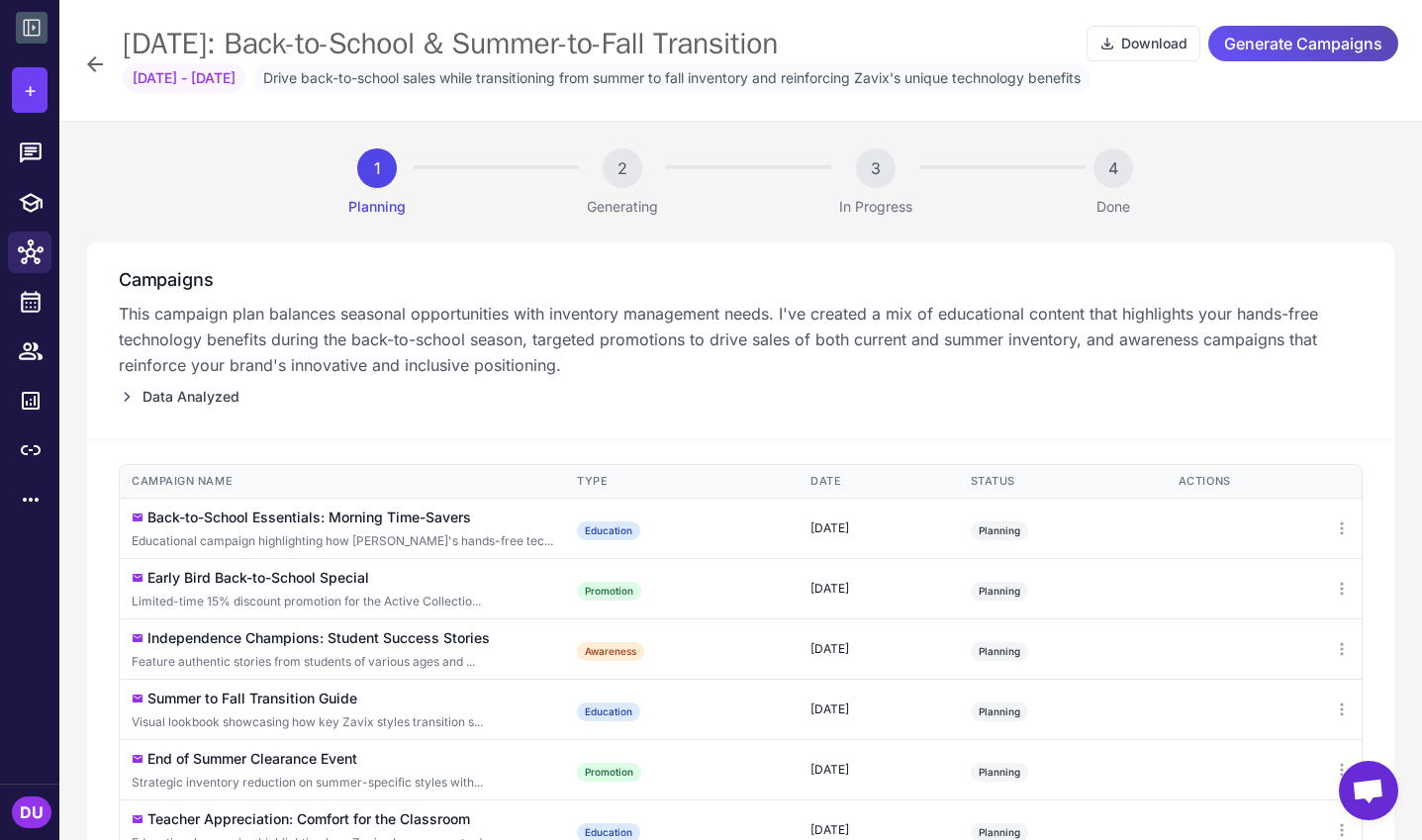 click on "Generate Campaigns" at bounding box center (1303, 44) 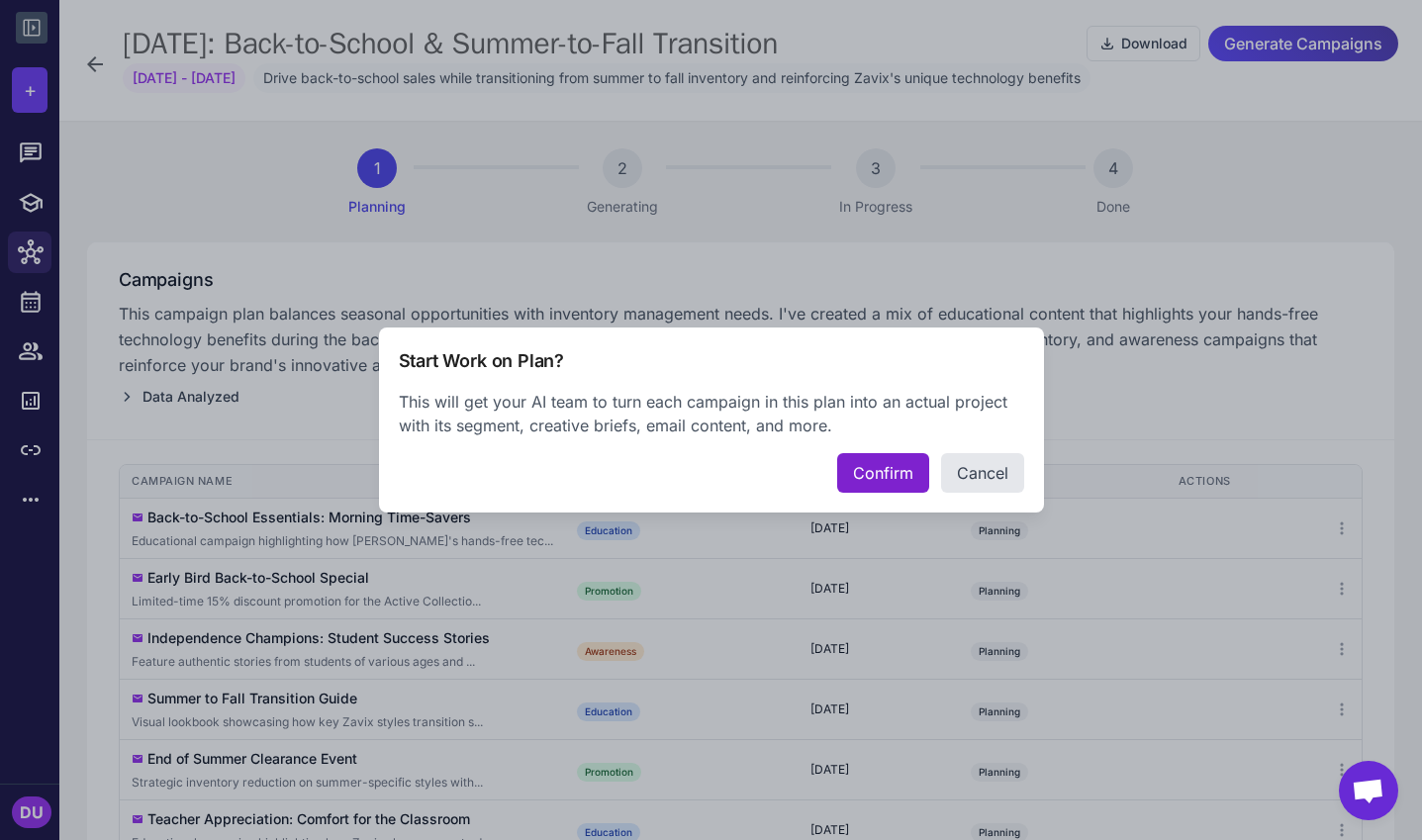 click on "Confirm" at bounding box center [883, 473] 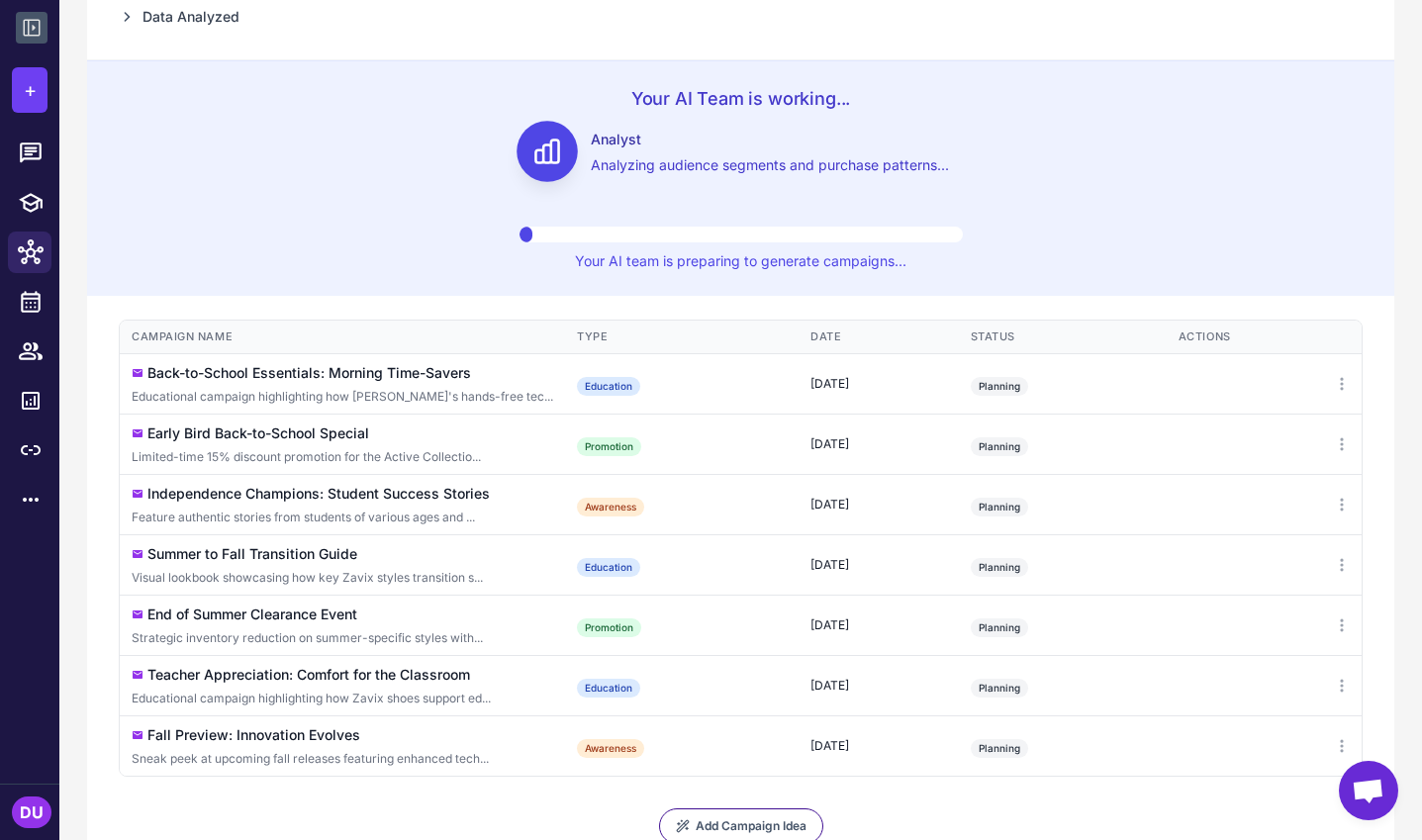 scroll, scrollTop: 495, scrollLeft: 0, axis: vertical 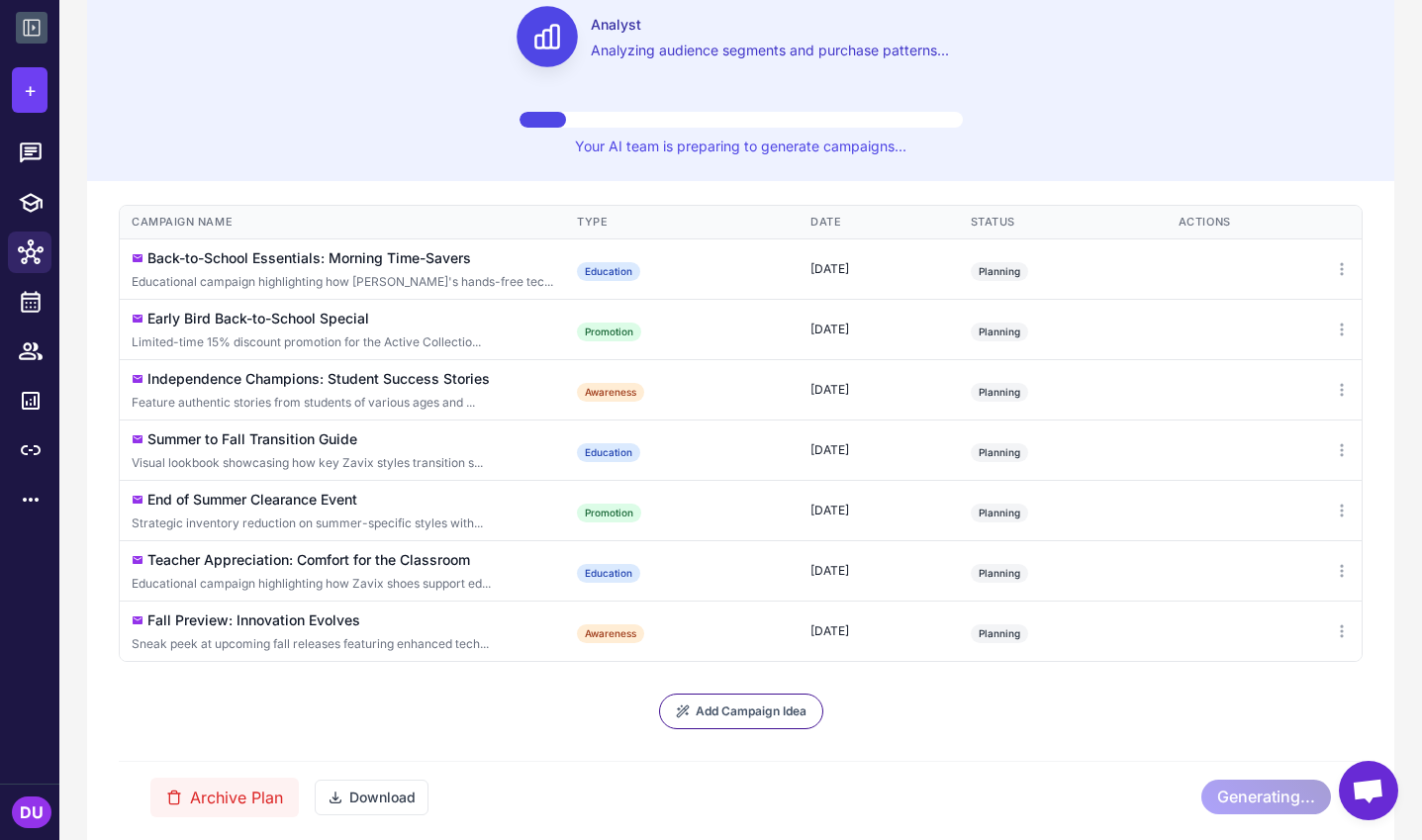 click 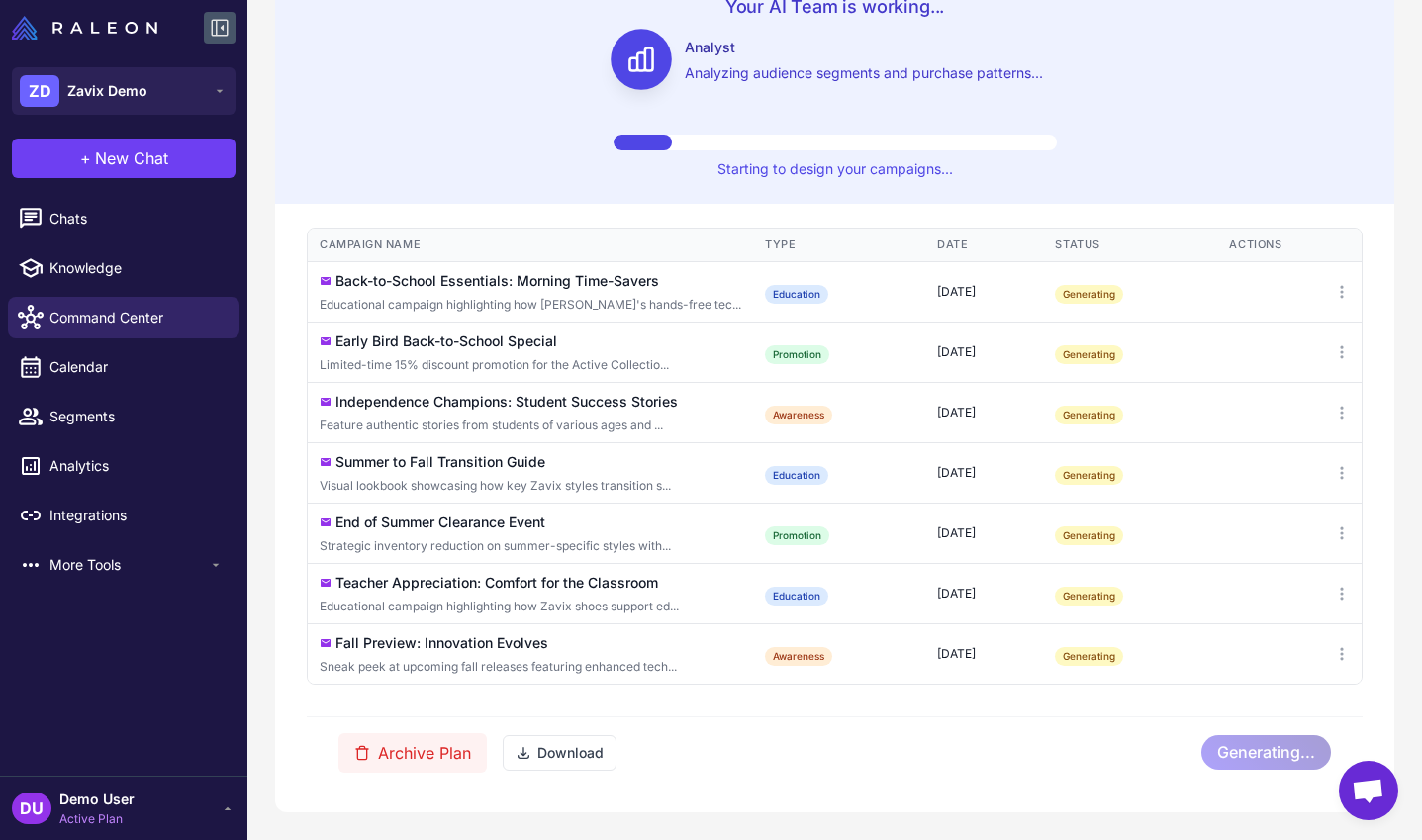 scroll, scrollTop: 472, scrollLeft: 0, axis: vertical 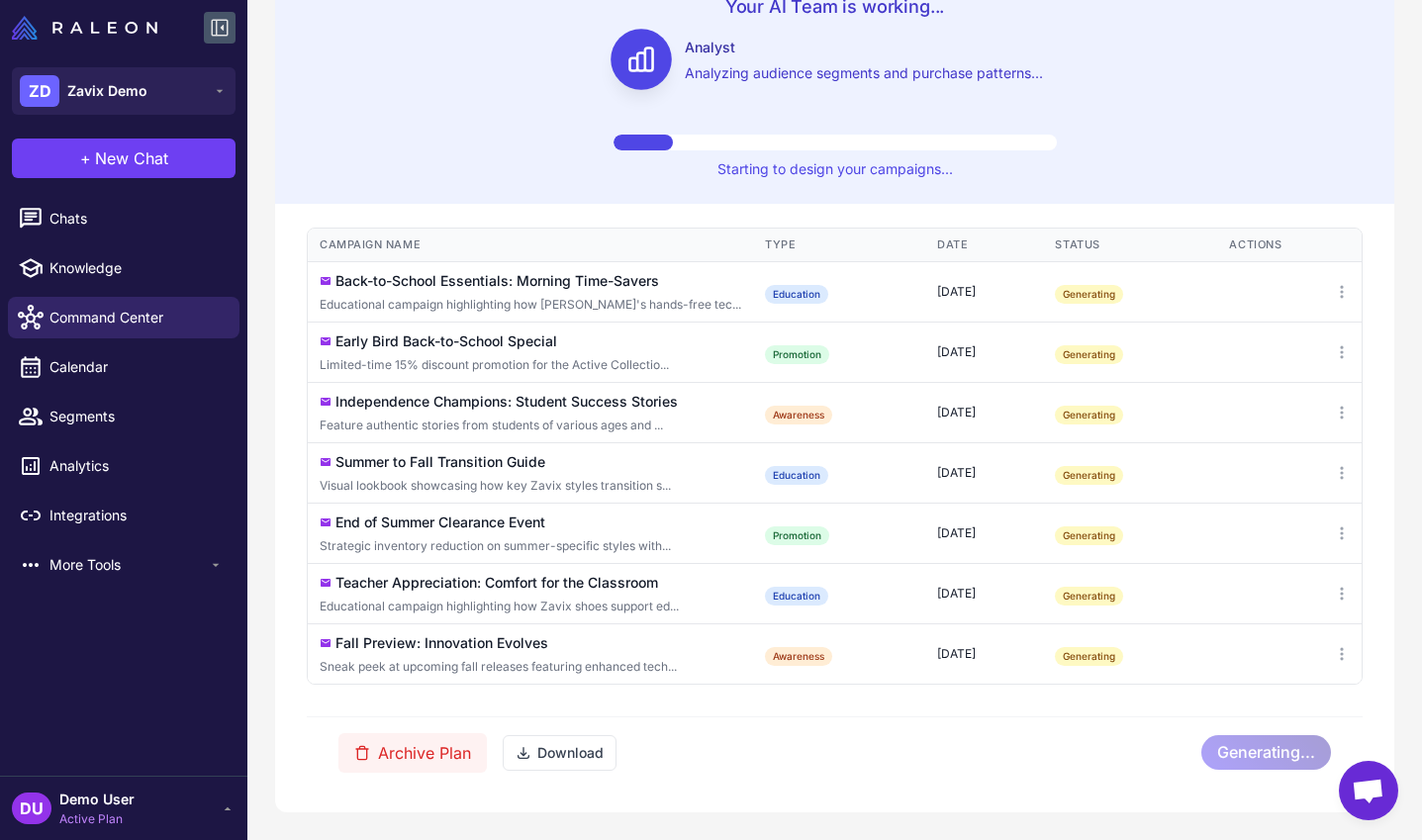 click 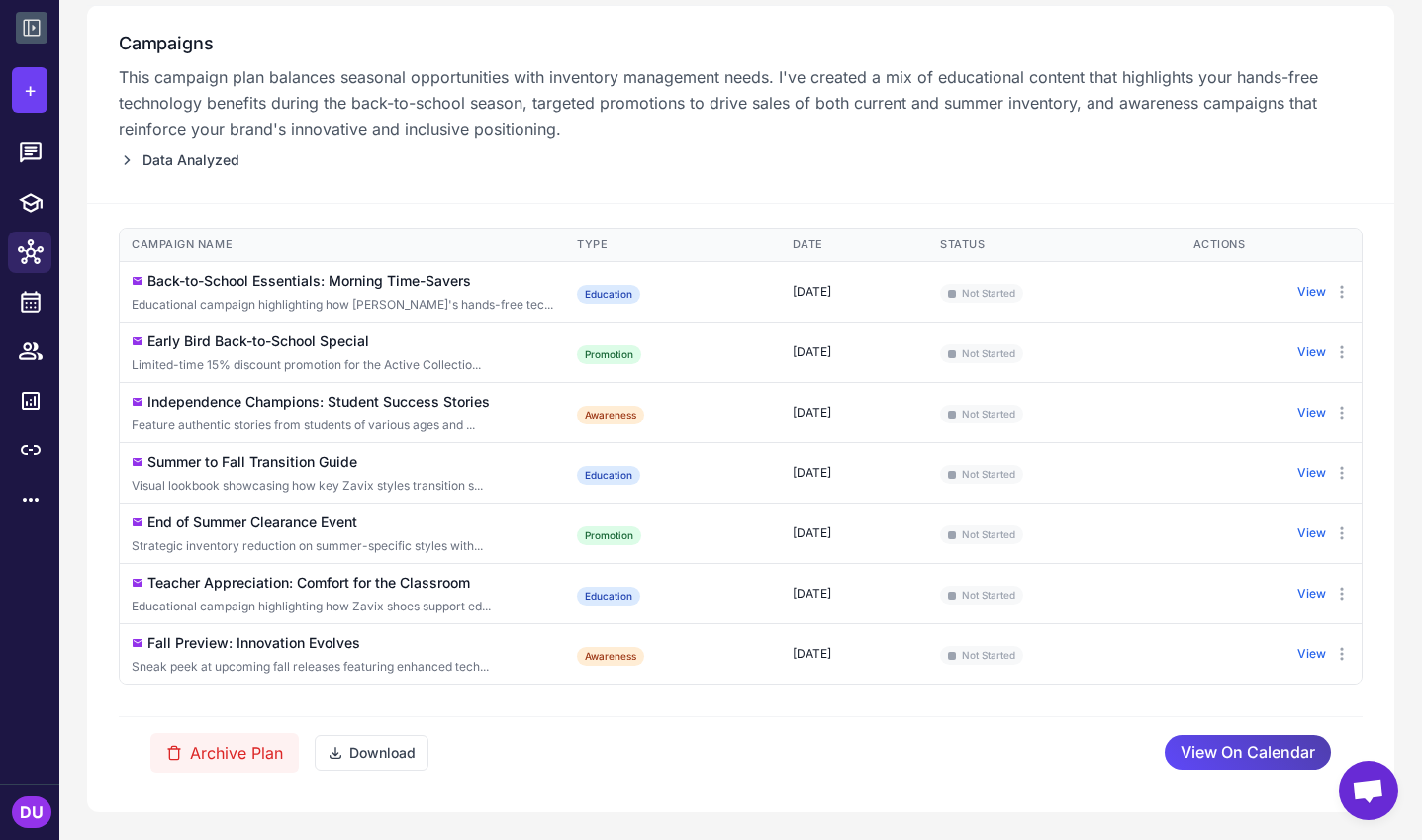 scroll, scrollTop: 236, scrollLeft: 0, axis: vertical 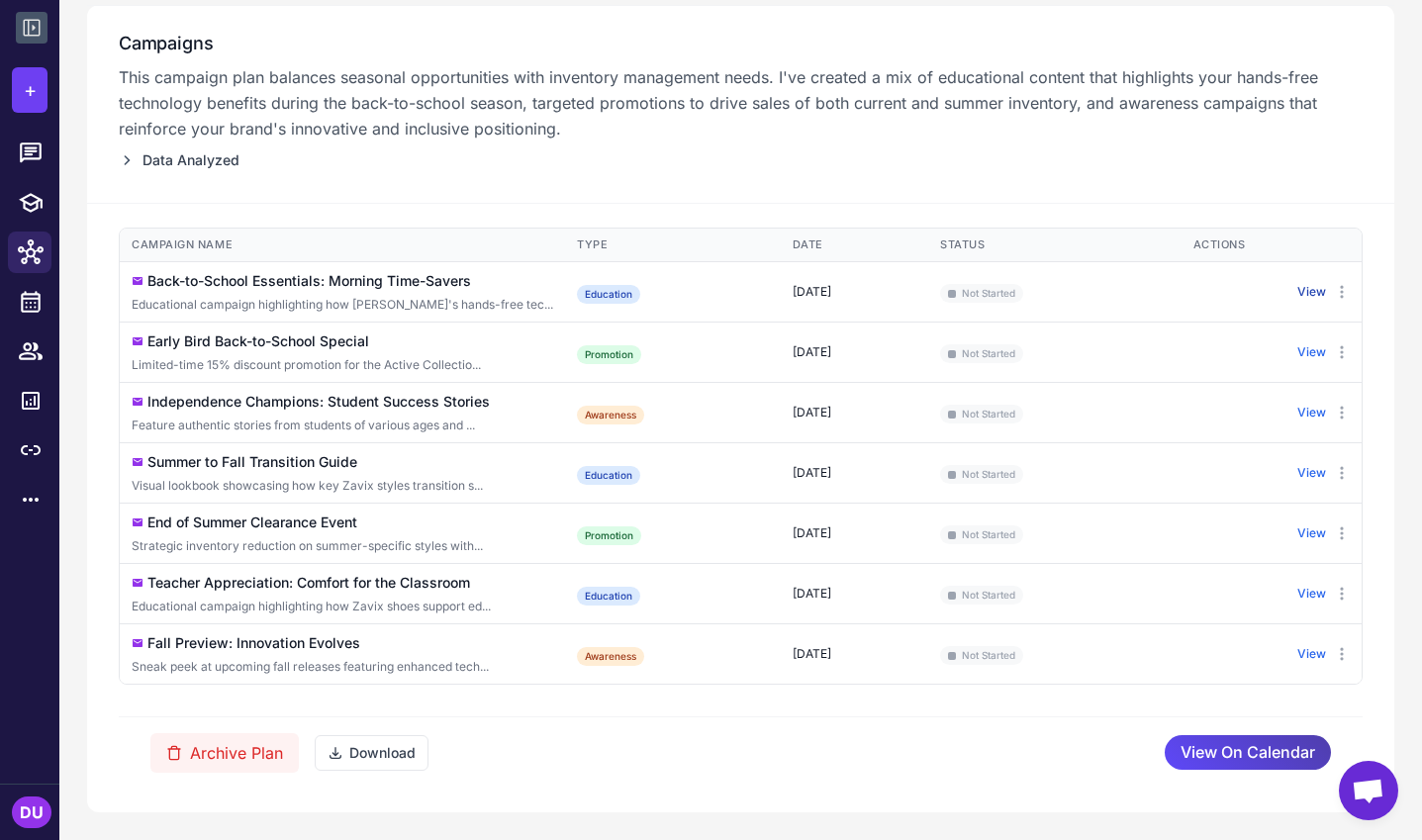 click on "View" at bounding box center [1311, 292] 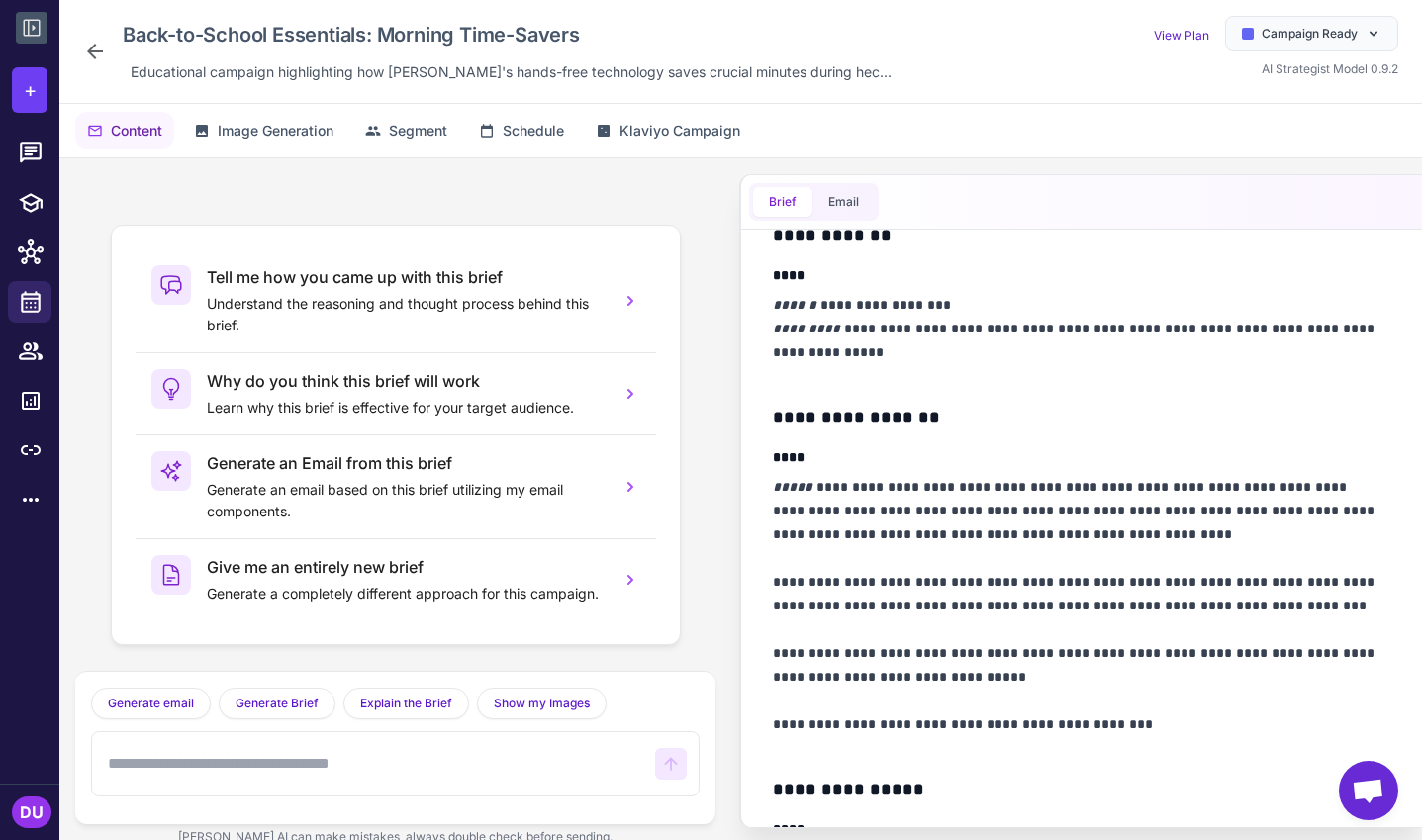 scroll, scrollTop: 396, scrollLeft: 0, axis: vertical 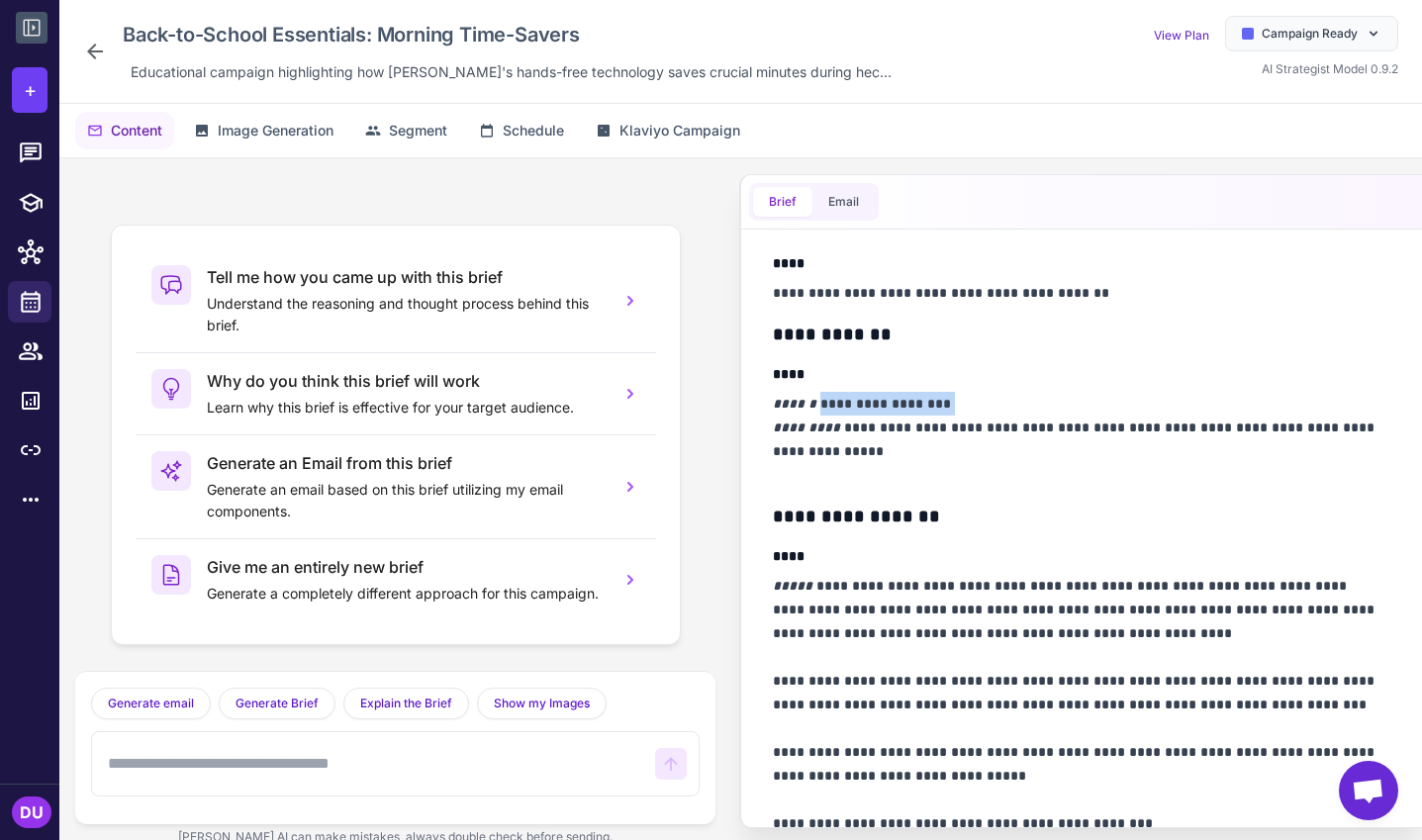 drag, startPoint x: 907, startPoint y: 406, endPoint x: 941, endPoint y: 404, distance: 34.058773 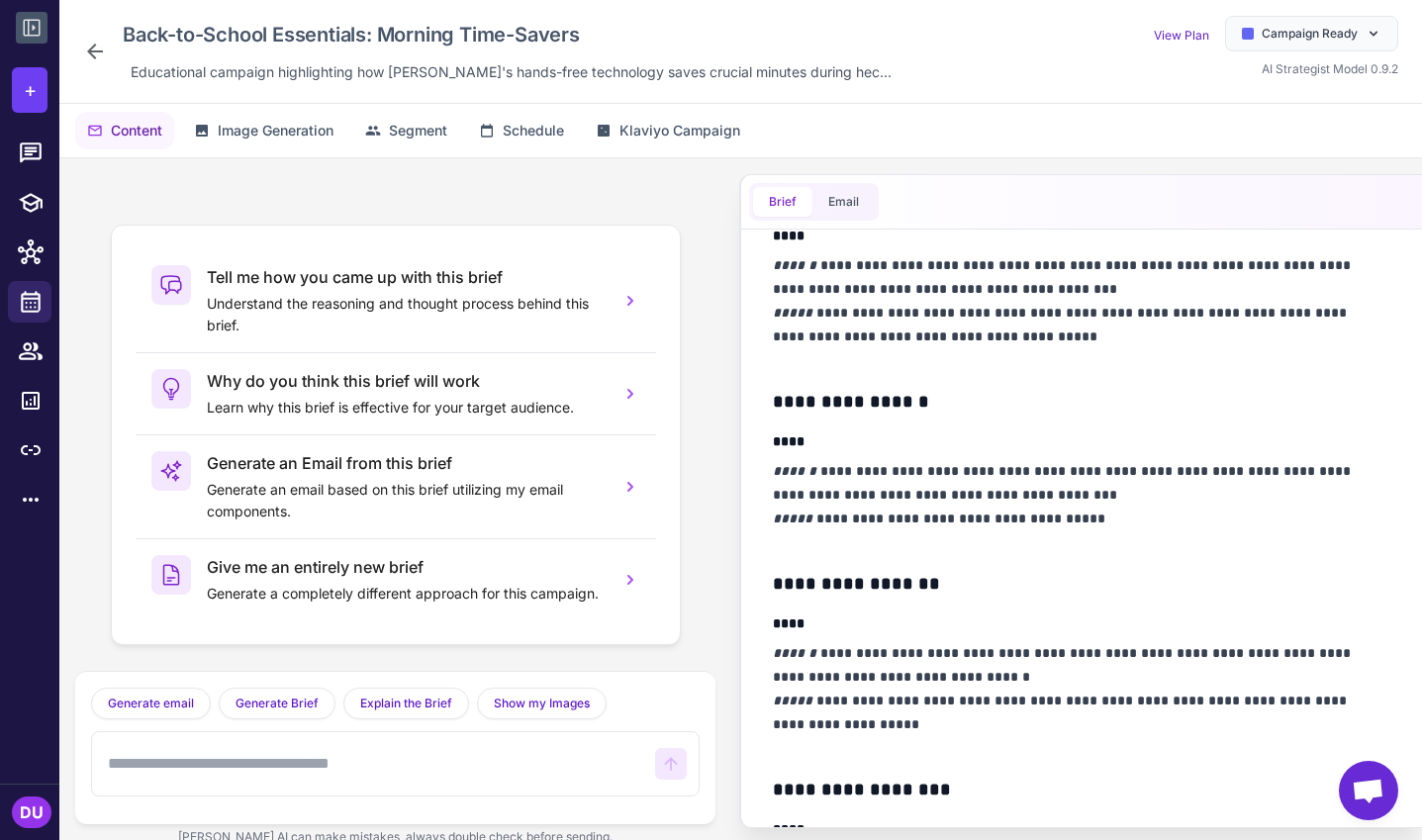 scroll, scrollTop: 989, scrollLeft: 0, axis: vertical 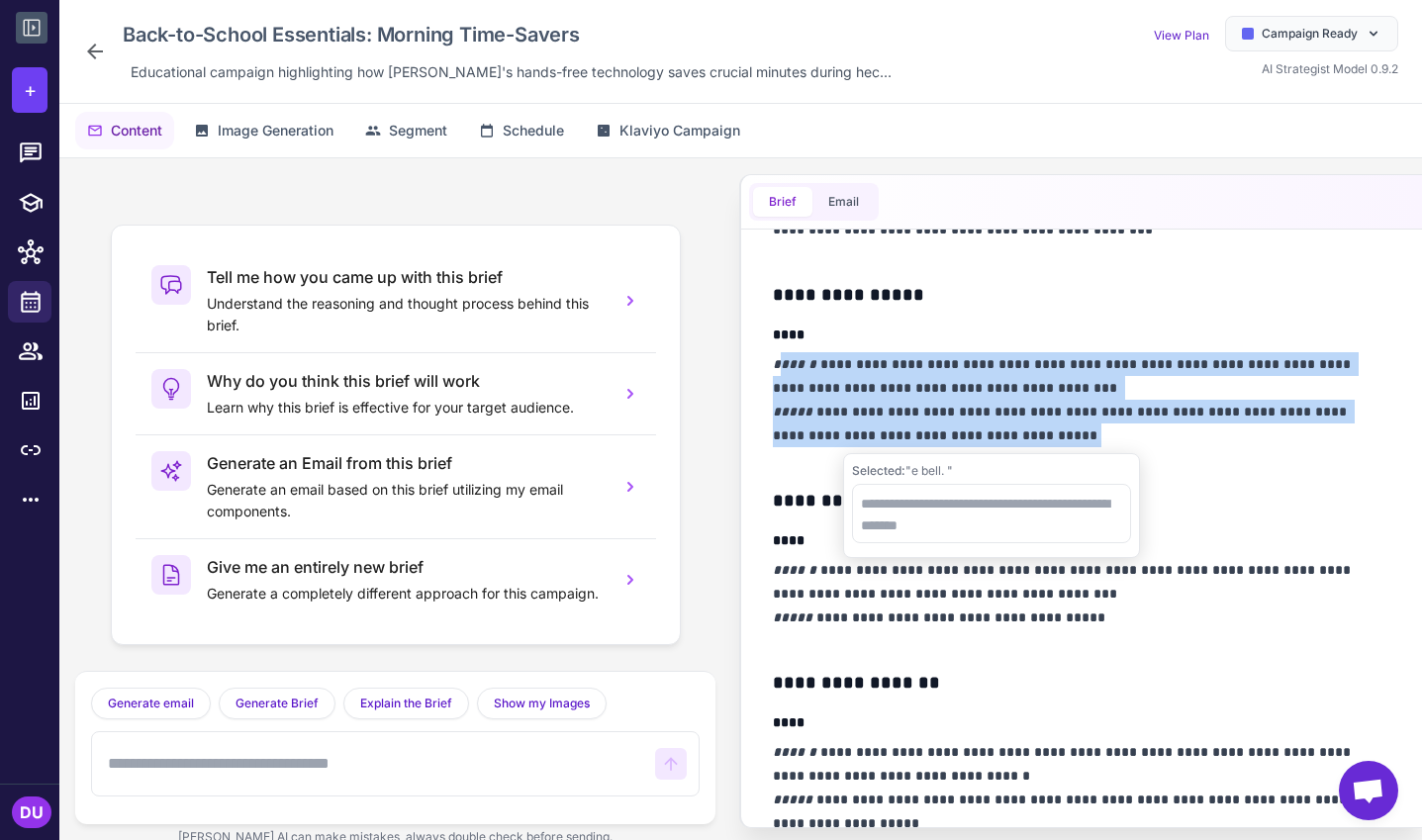 drag, startPoint x: 1048, startPoint y: 429, endPoint x: 776, endPoint y: 359, distance: 280.863 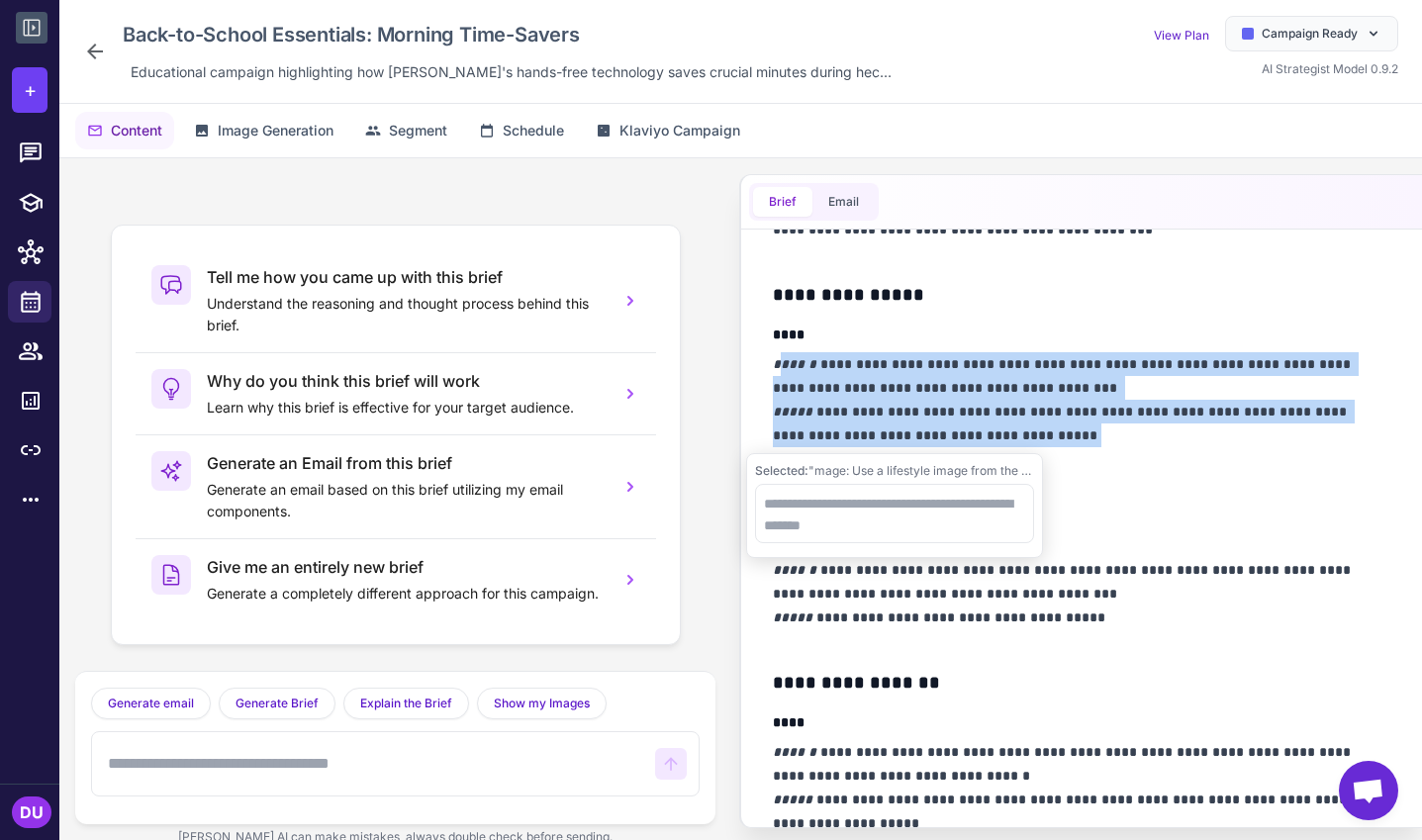 click on "**********" at bounding box center [1082, 659] 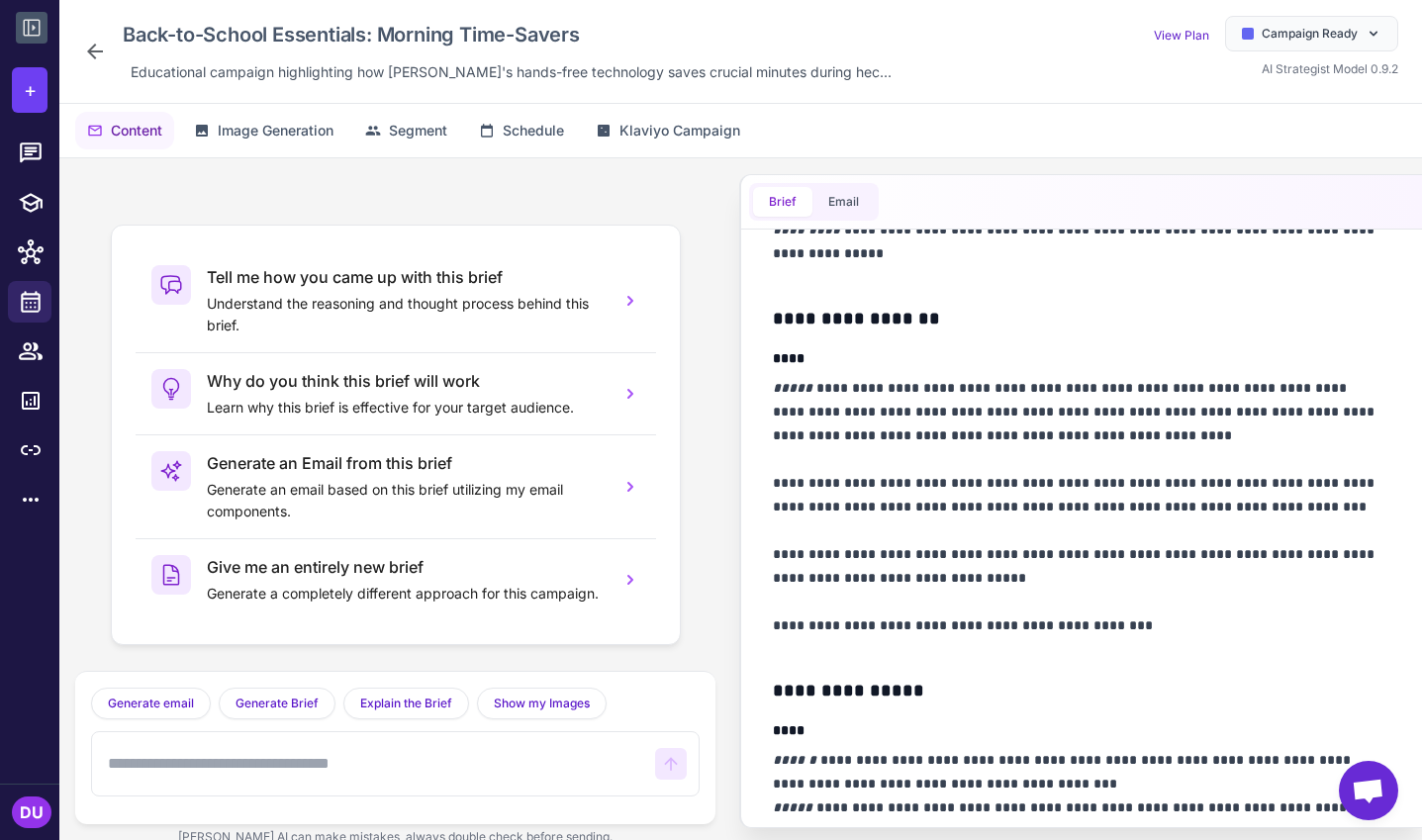 scroll, scrollTop: 495, scrollLeft: 0, axis: vertical 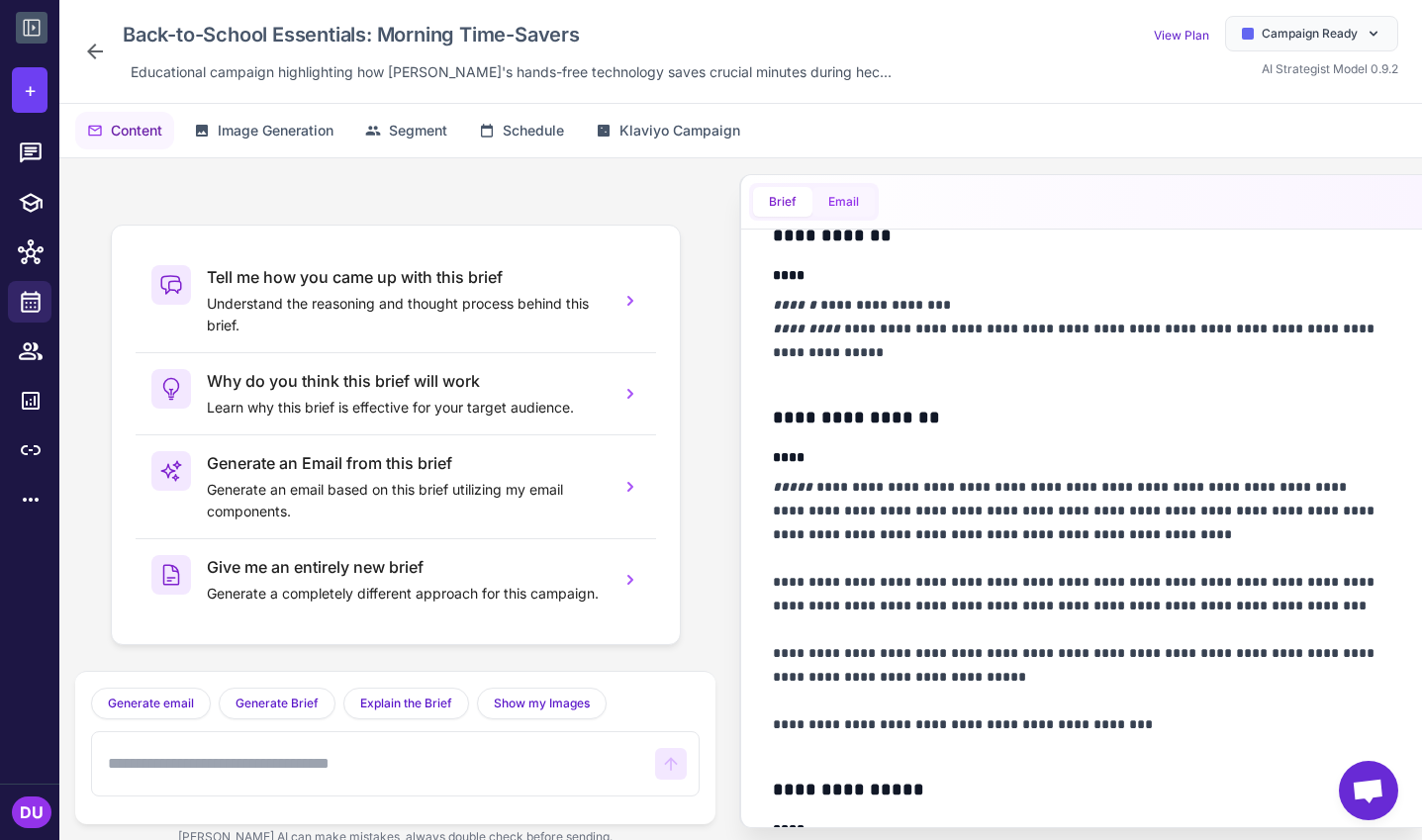 click on "Email" at bounding box center [843, 202] 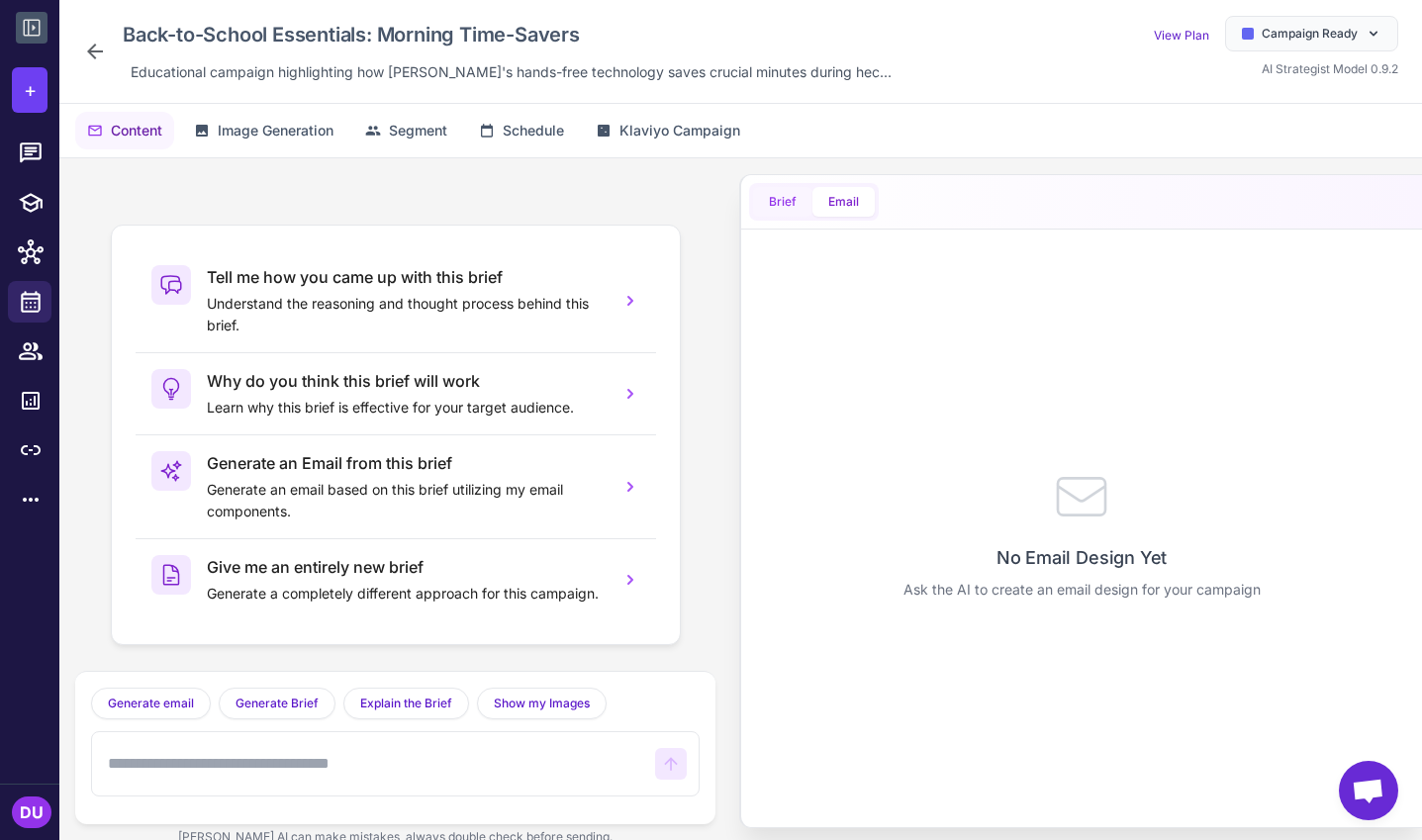 click on "Brief" at bounding box center [783, 202] 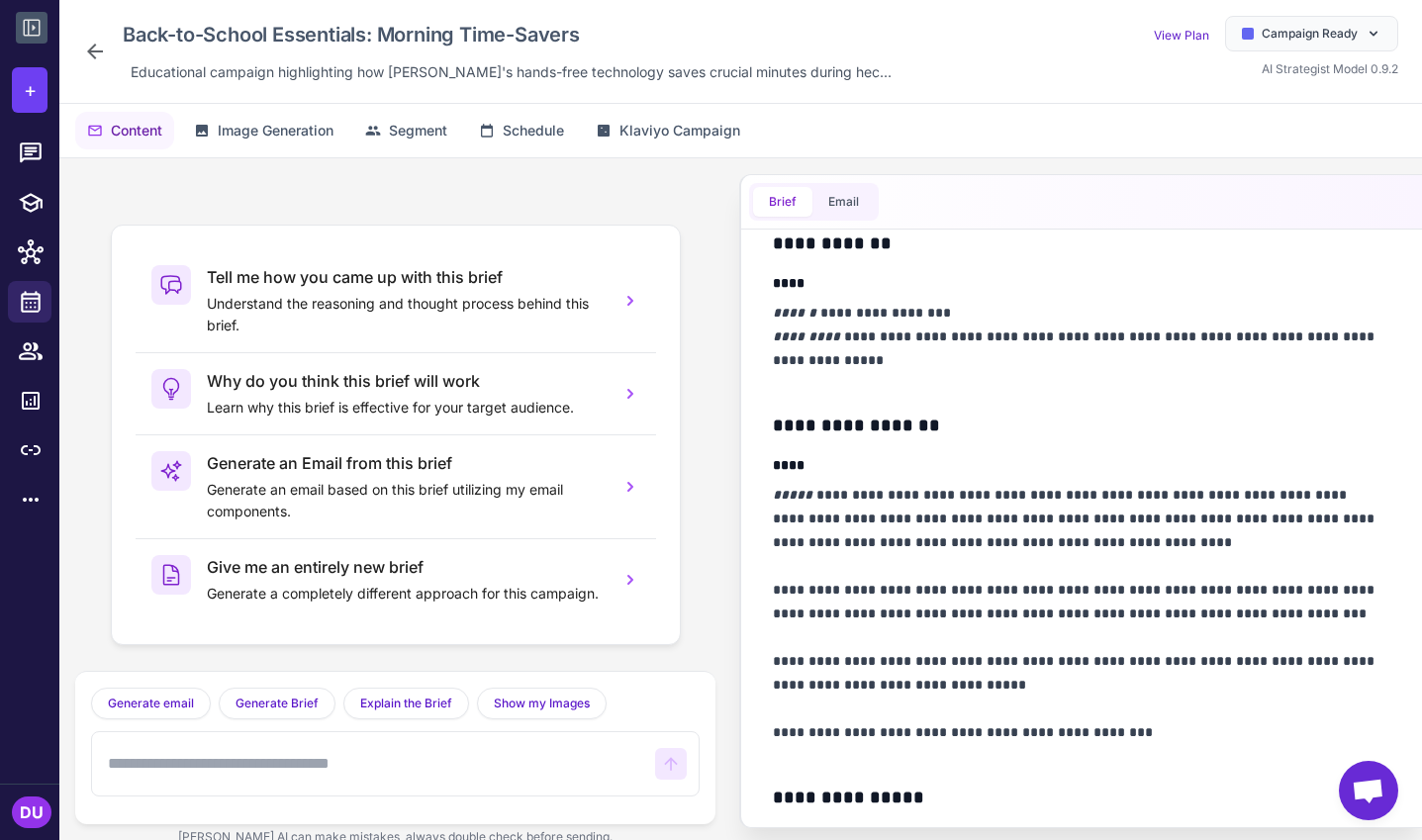 scroll, scrollTop: 495, scrollLeft: 0, axis: vertical 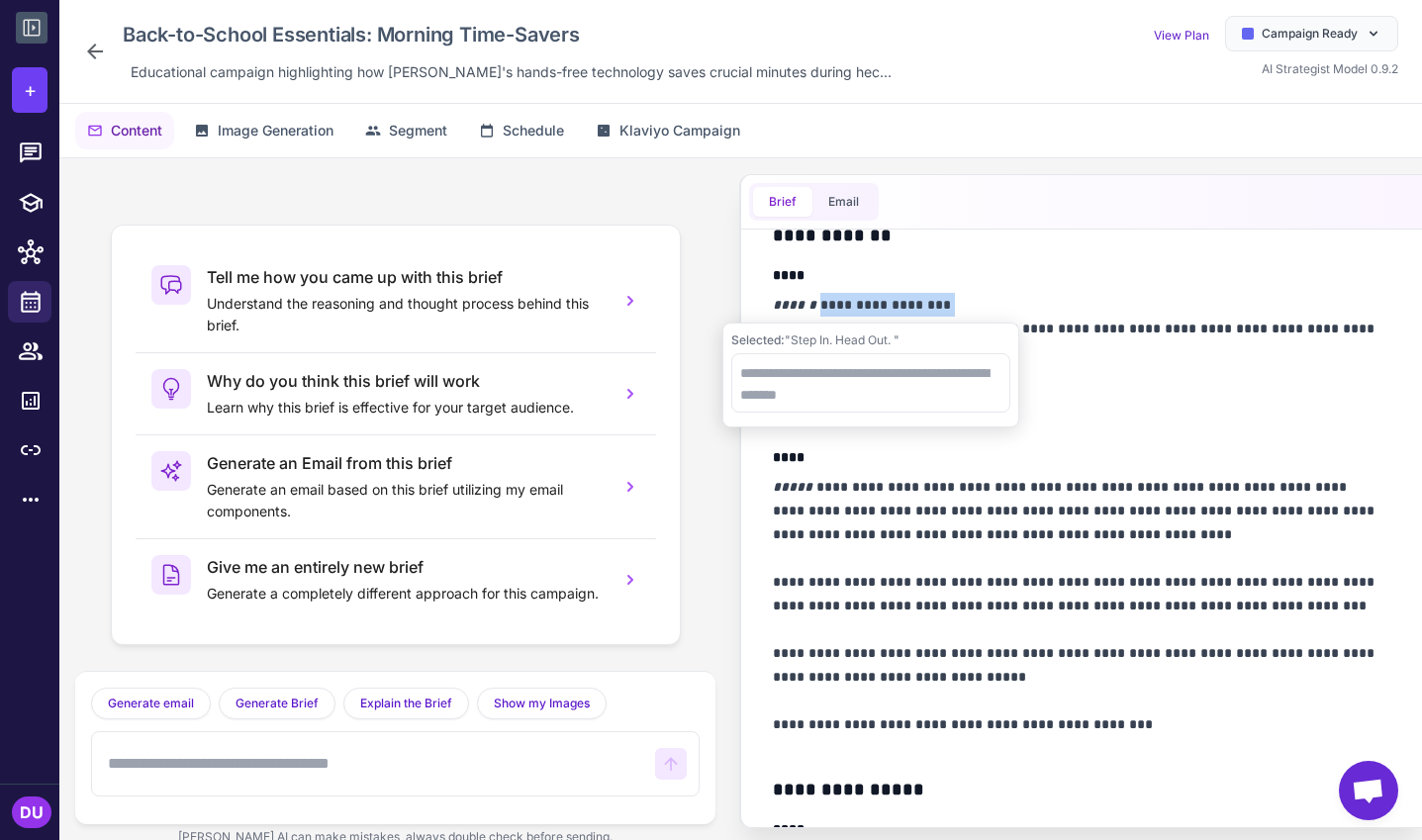 drag, startPoint x: 911, startPoint y: 301, endPoint x: 808, endPoint y: 302, distance: 103.00485 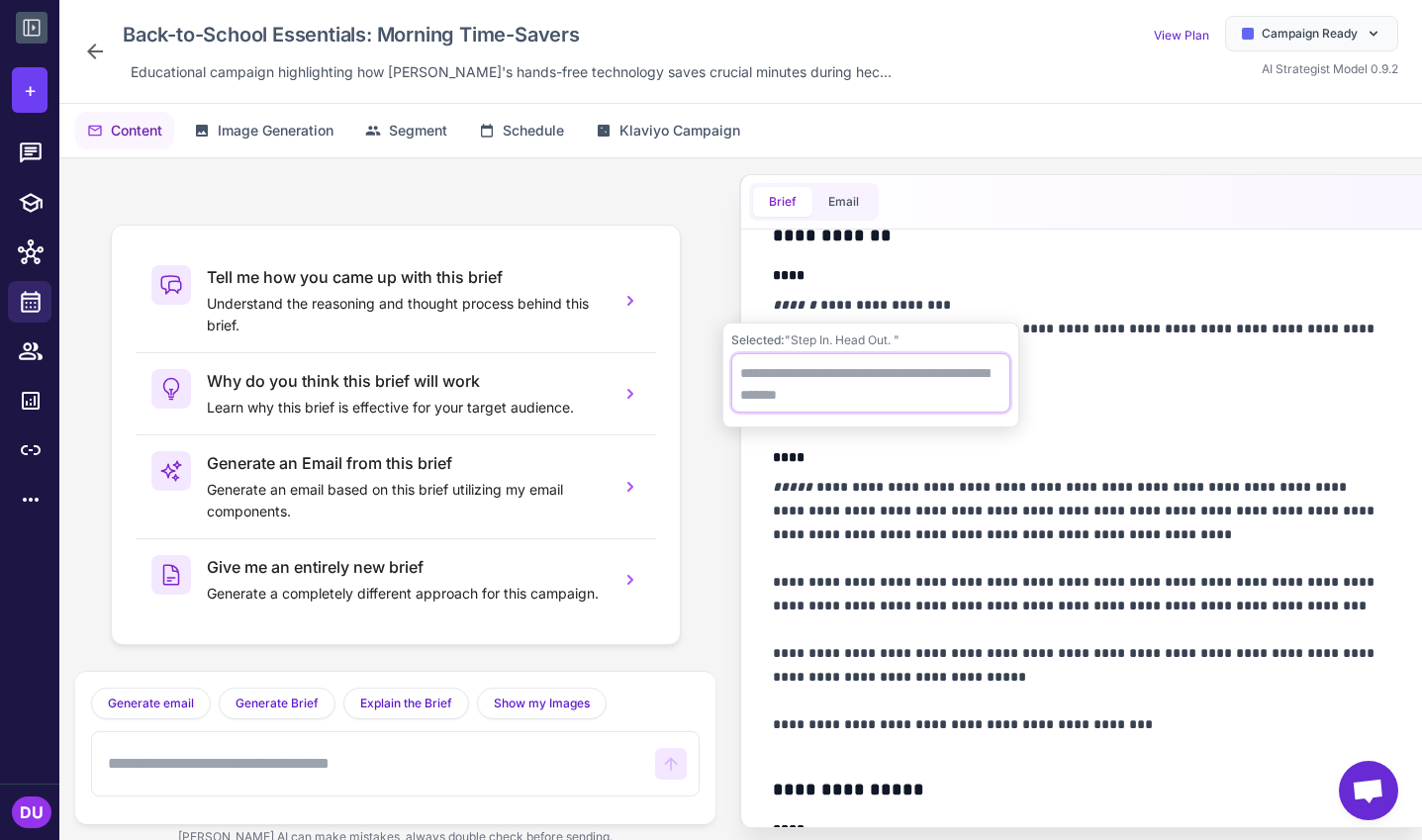click at bounding box center (871, 383) 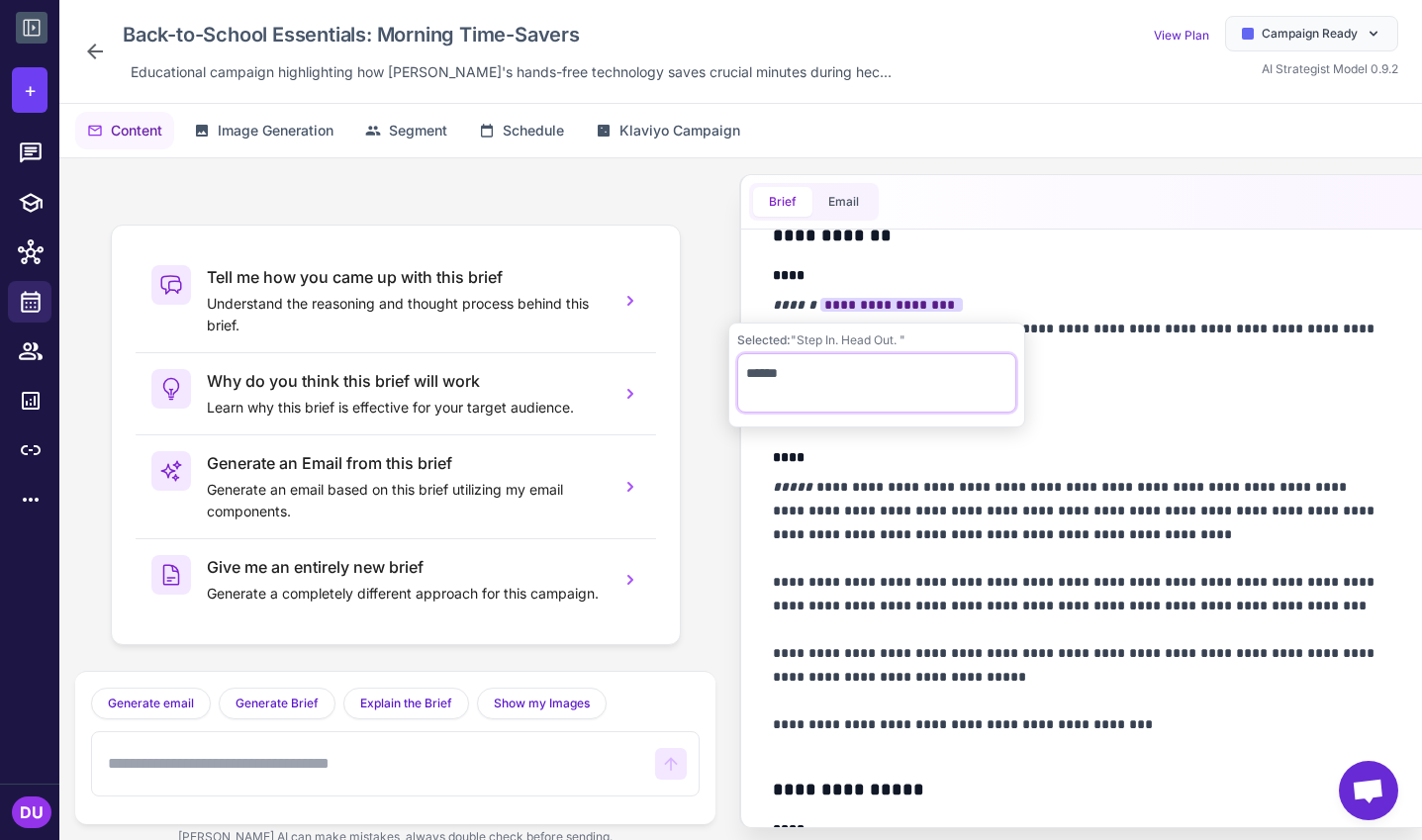 type on "*******" 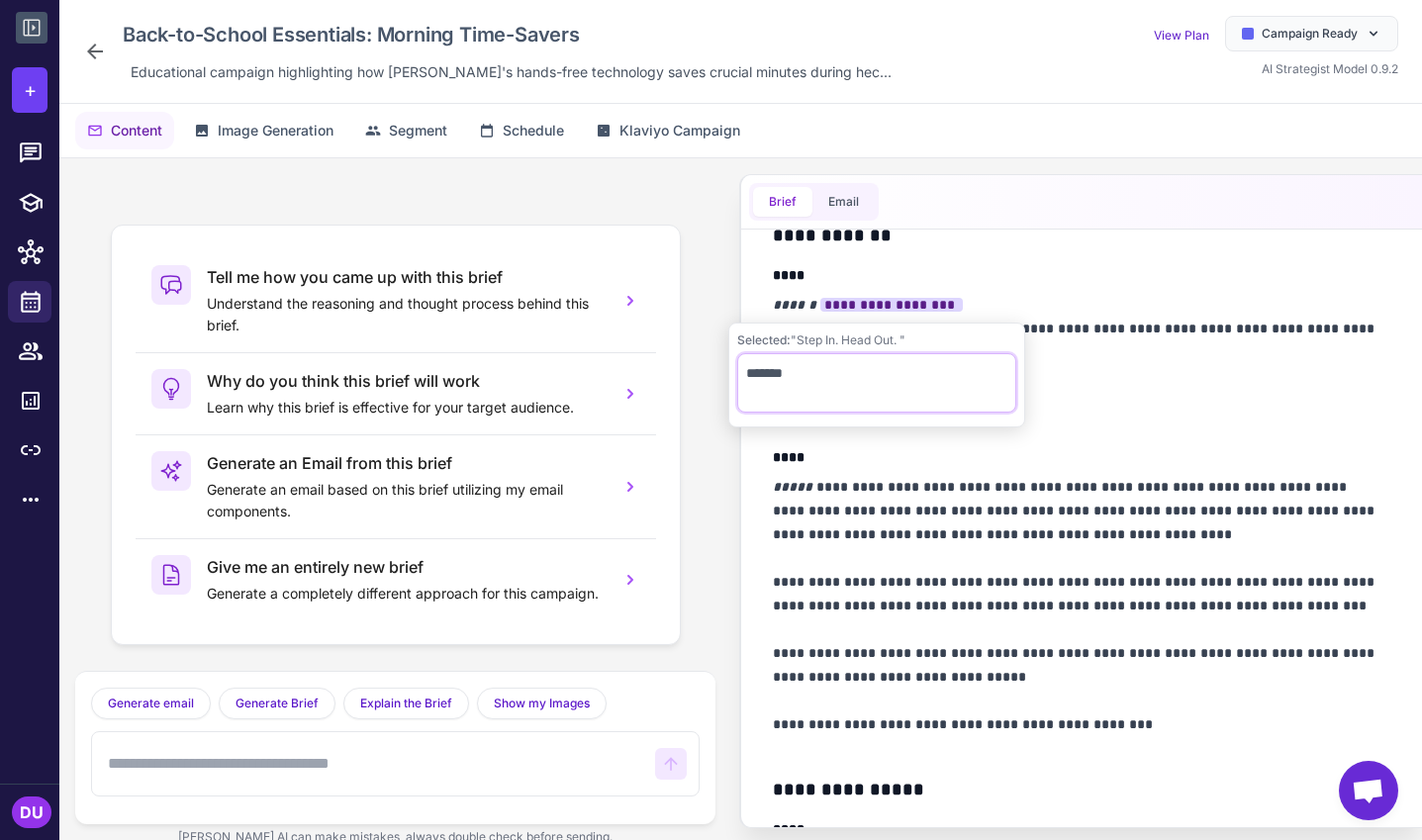 type 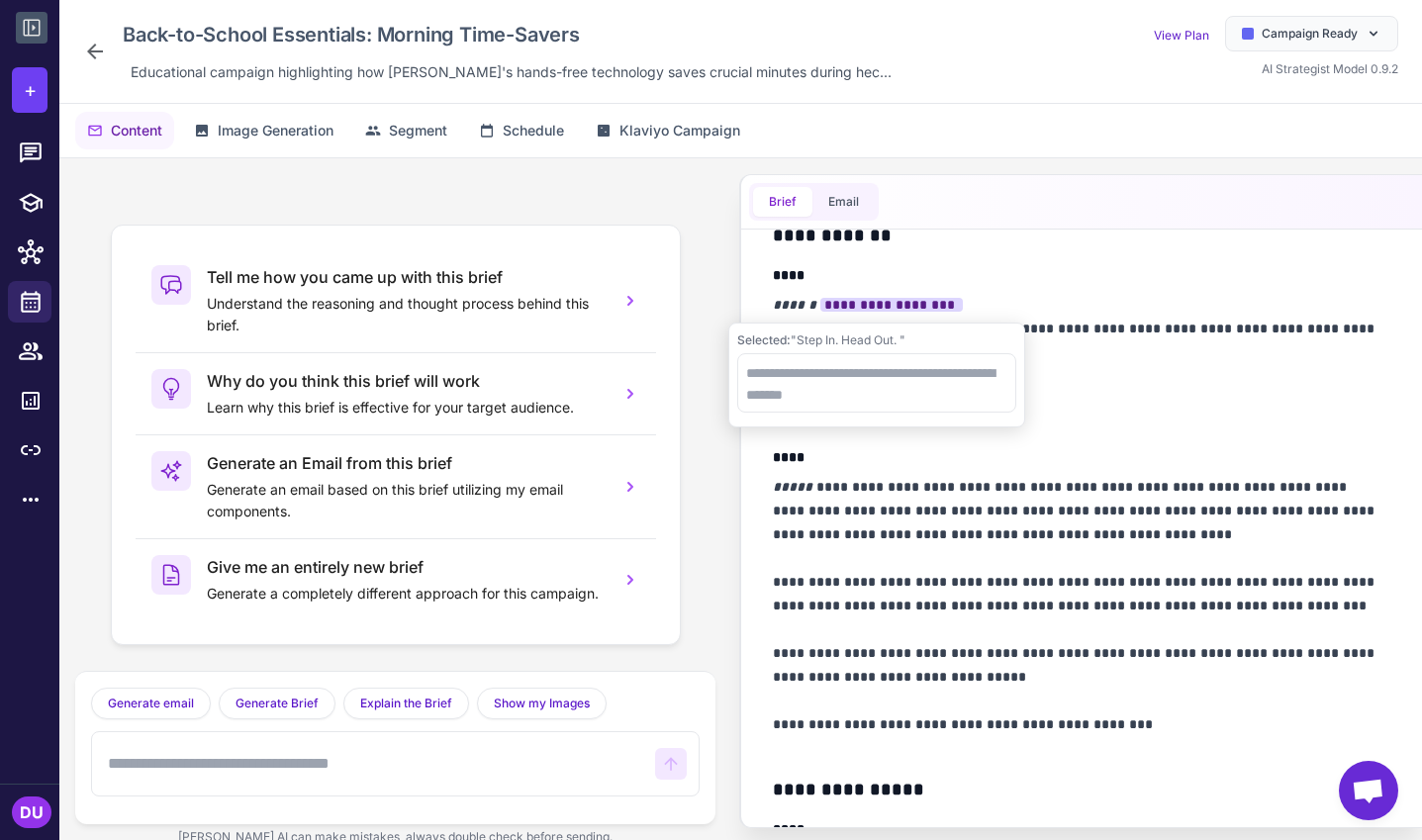 click on "**********" at bounding box center [1077, 617] 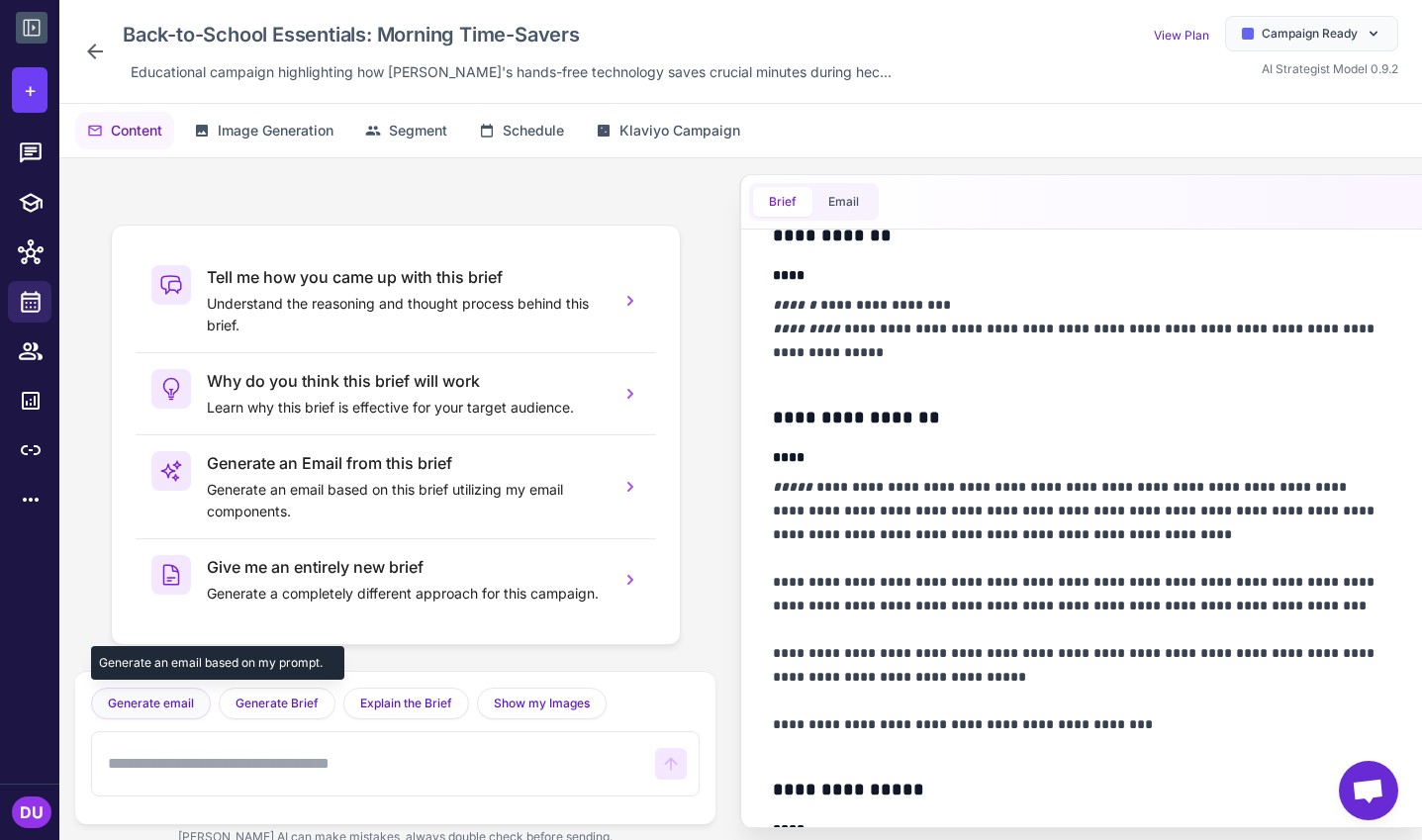 click on "Generate email" at bounding box center [150, 703] 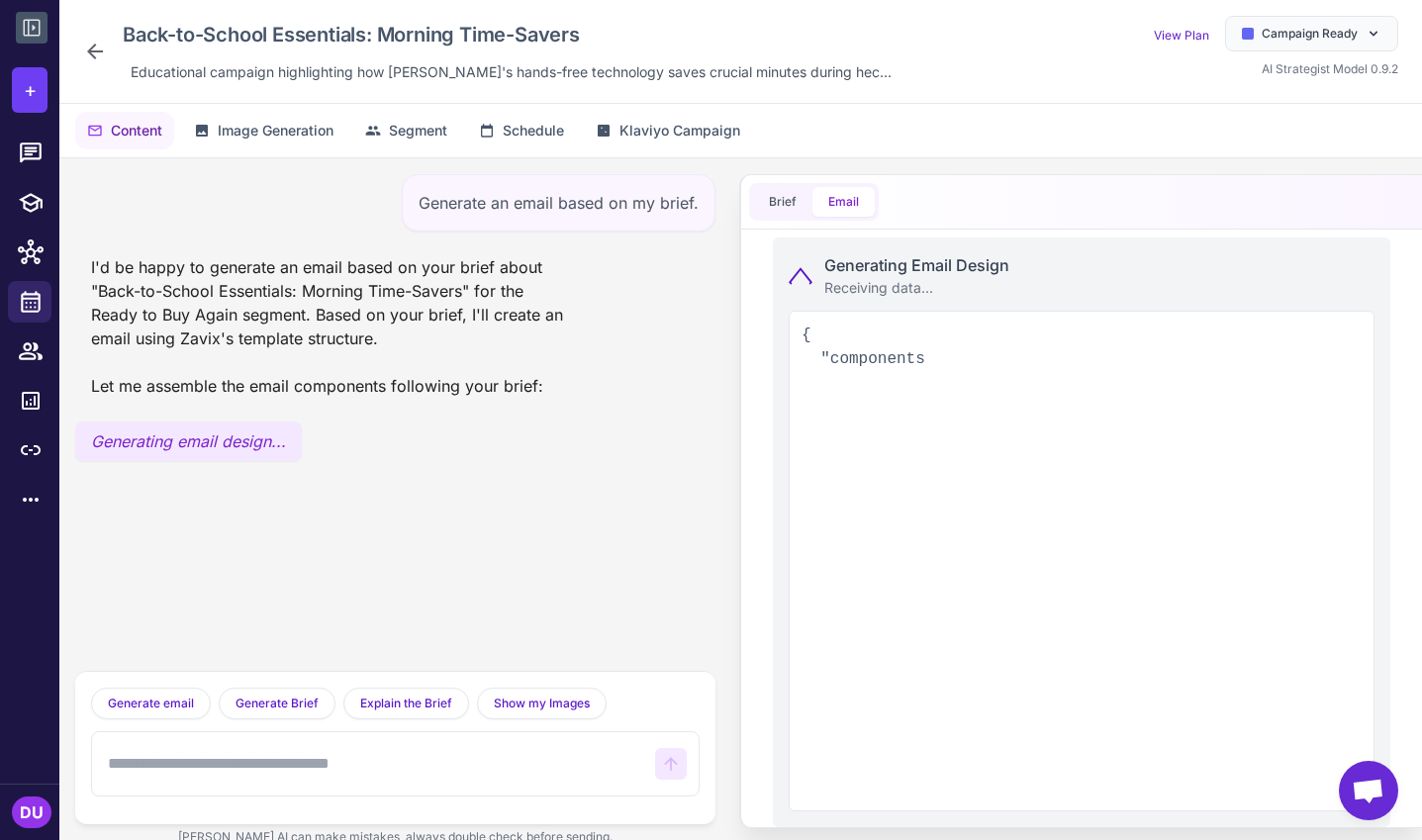 scroll, scrollTop: 0, scrollLeft: 0, axis: both 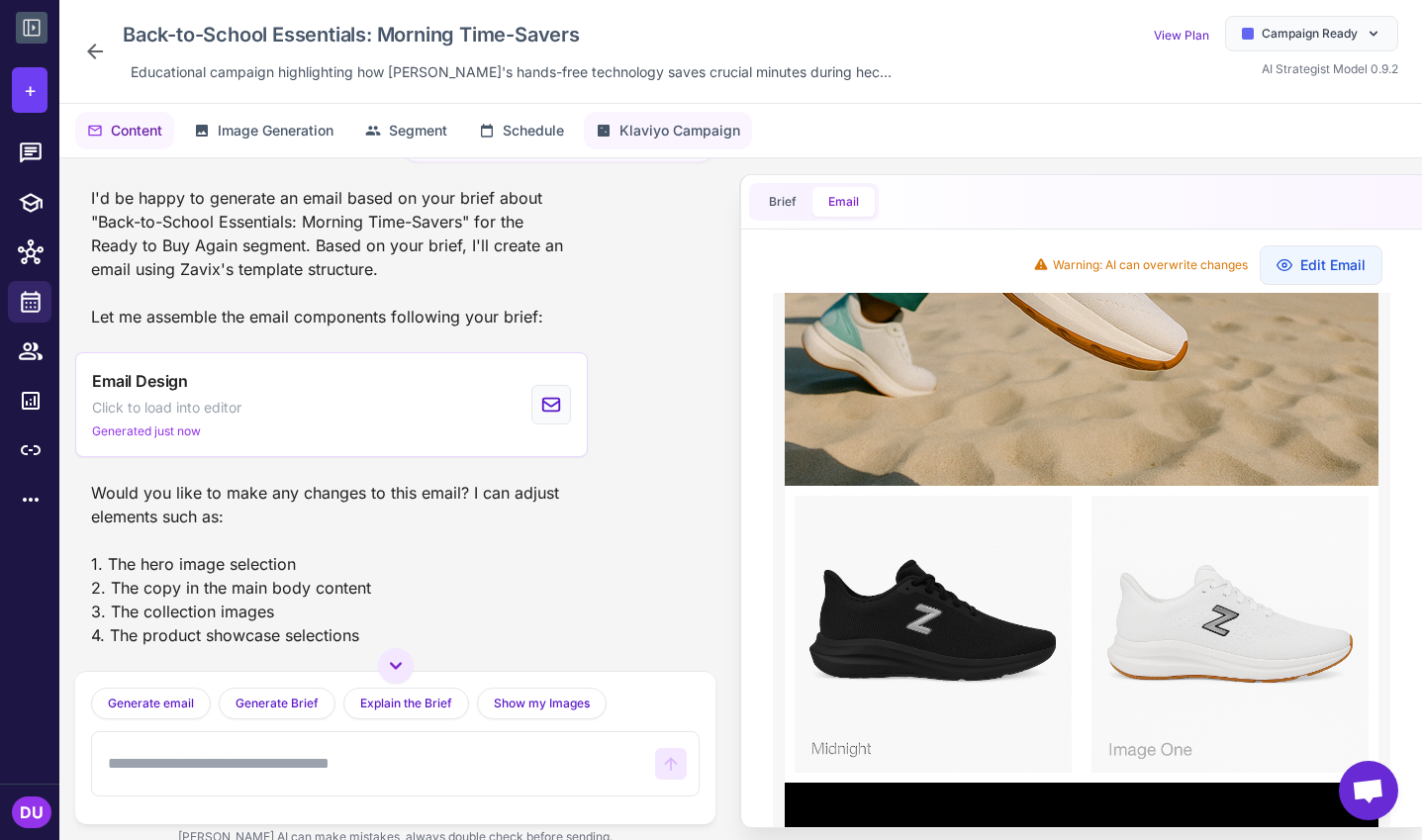 click on "Klaviyo Campaign" at bounding box center [680, 131] 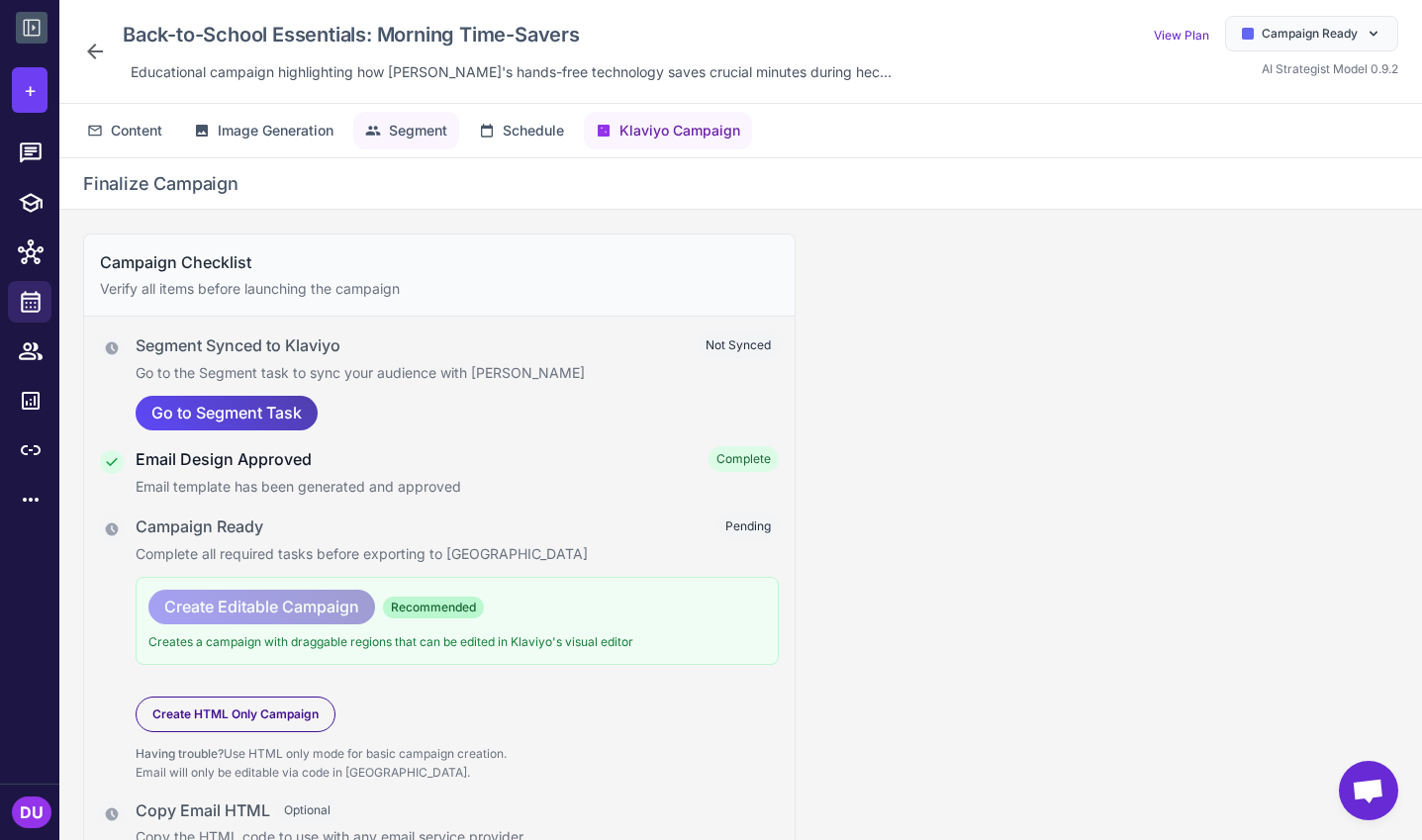click on "Segment" at bounding box center [418, 131] 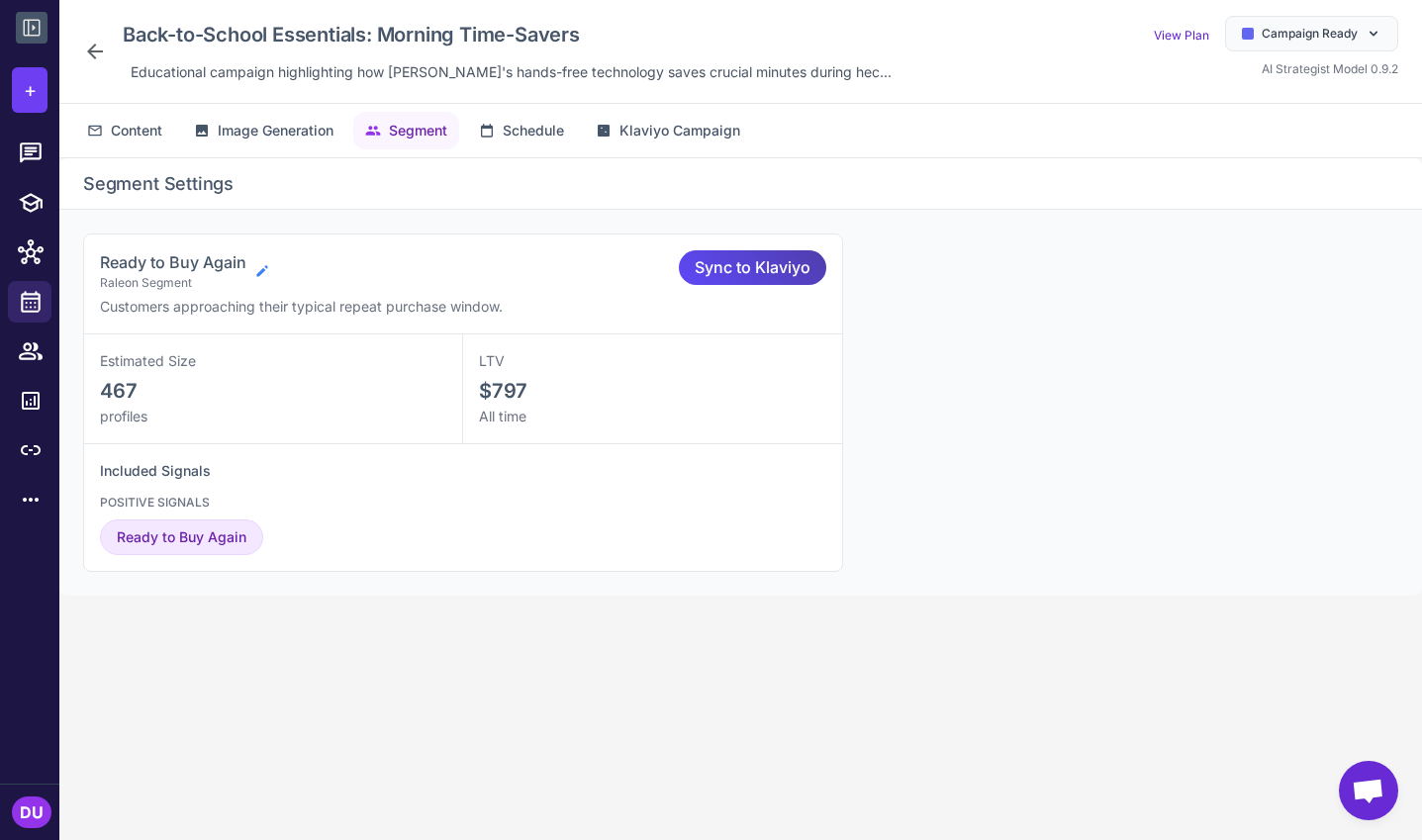 click 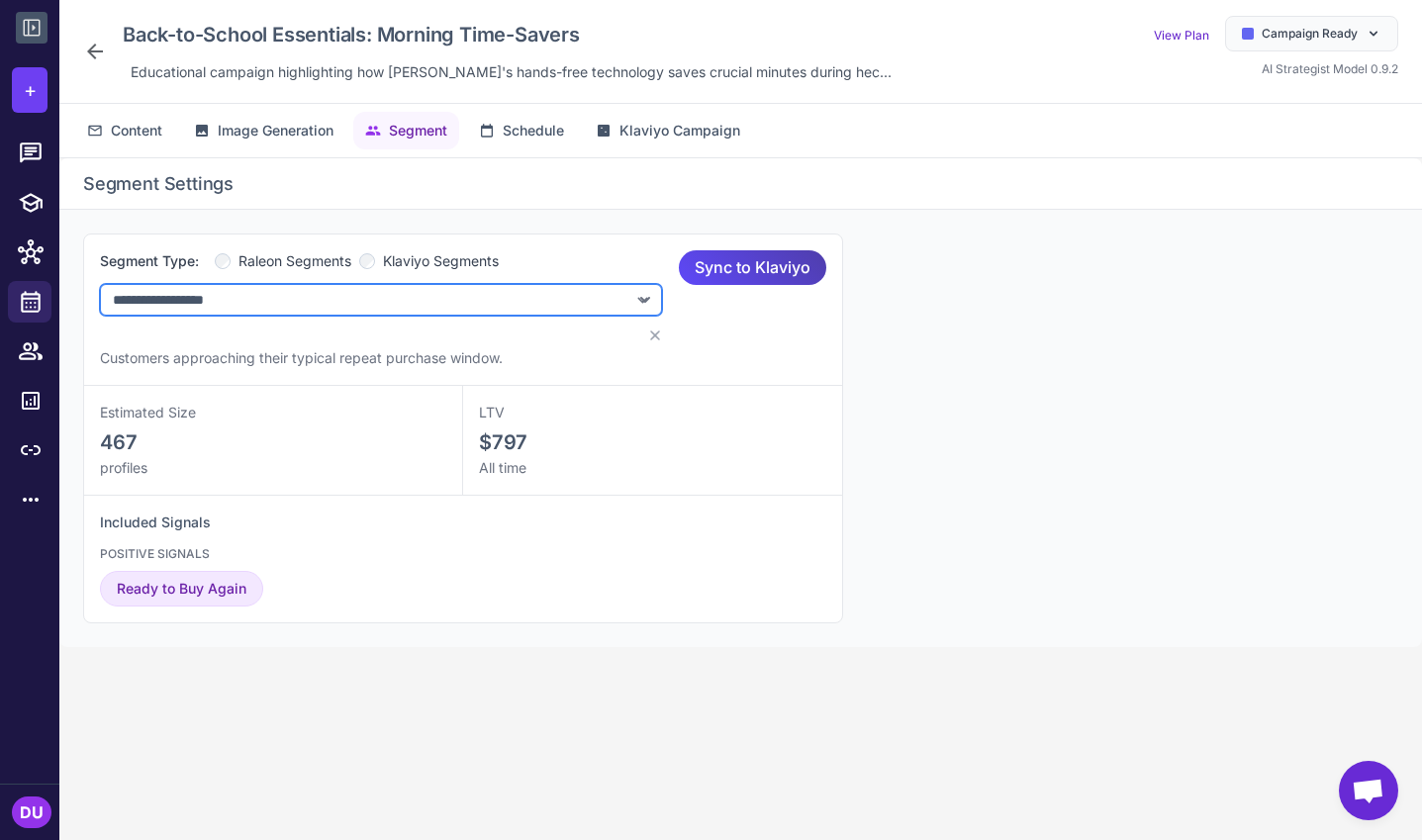 click on "**********" at bounding box center [381, 300] 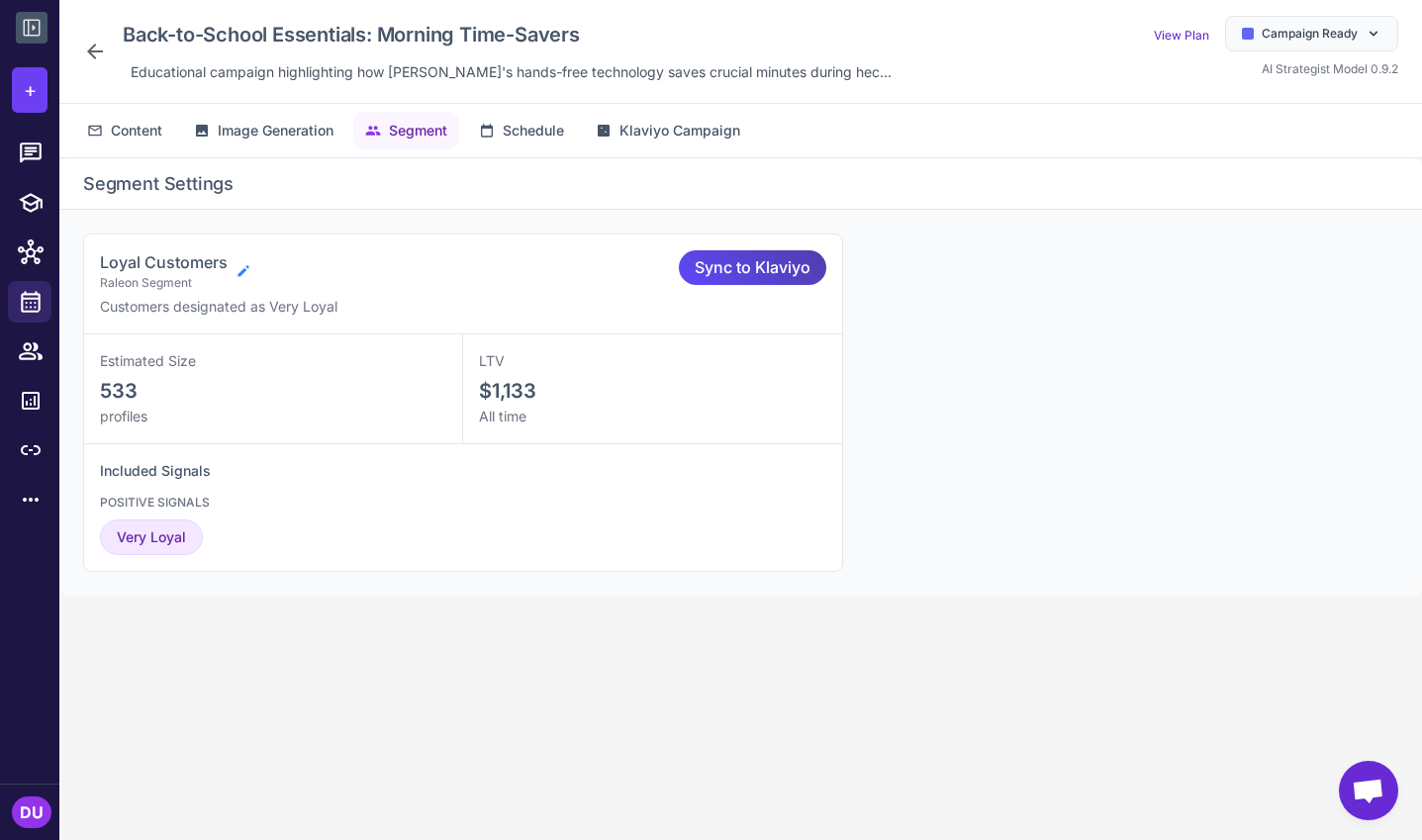 click 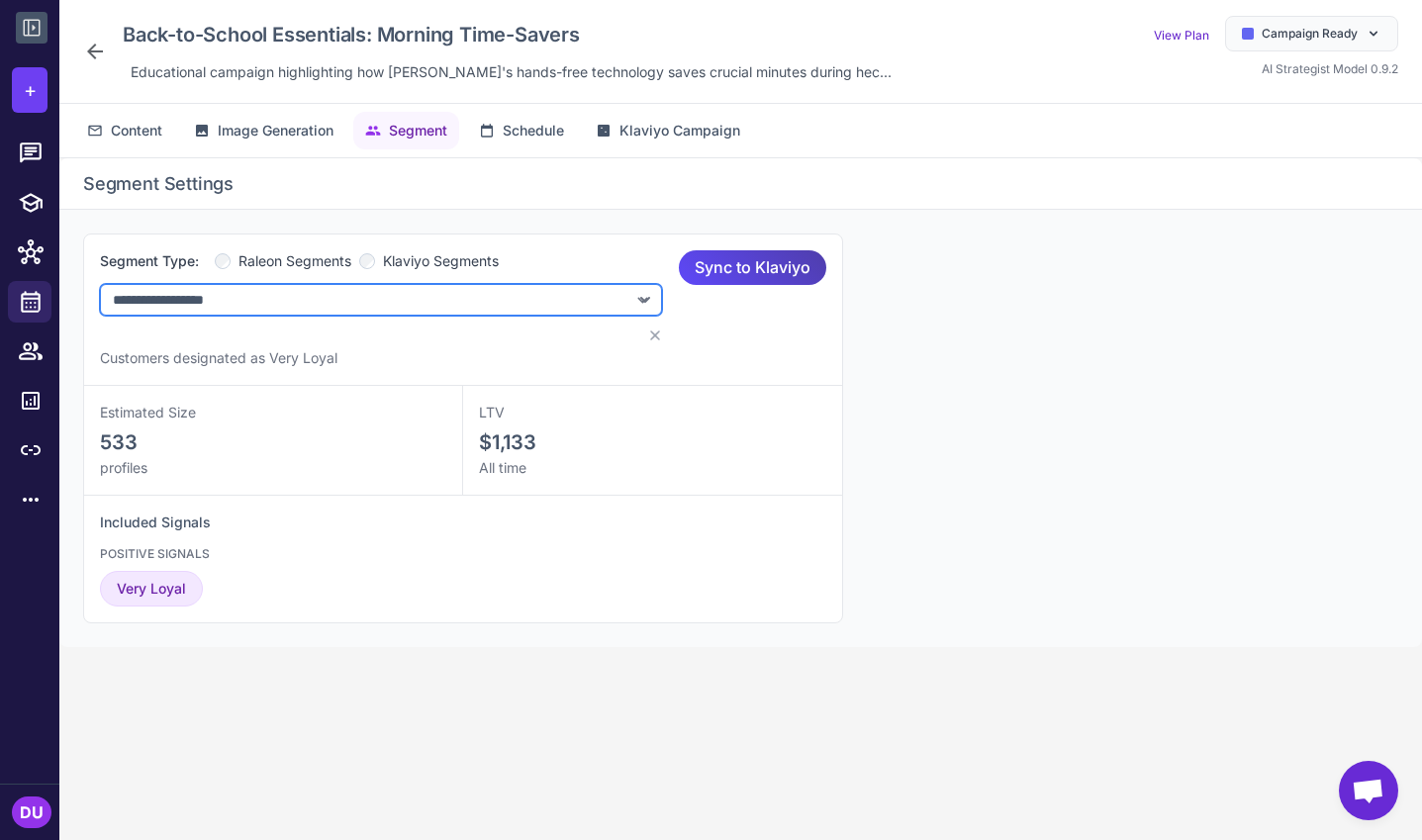 click on "**********" at bounding box center (381, 300) 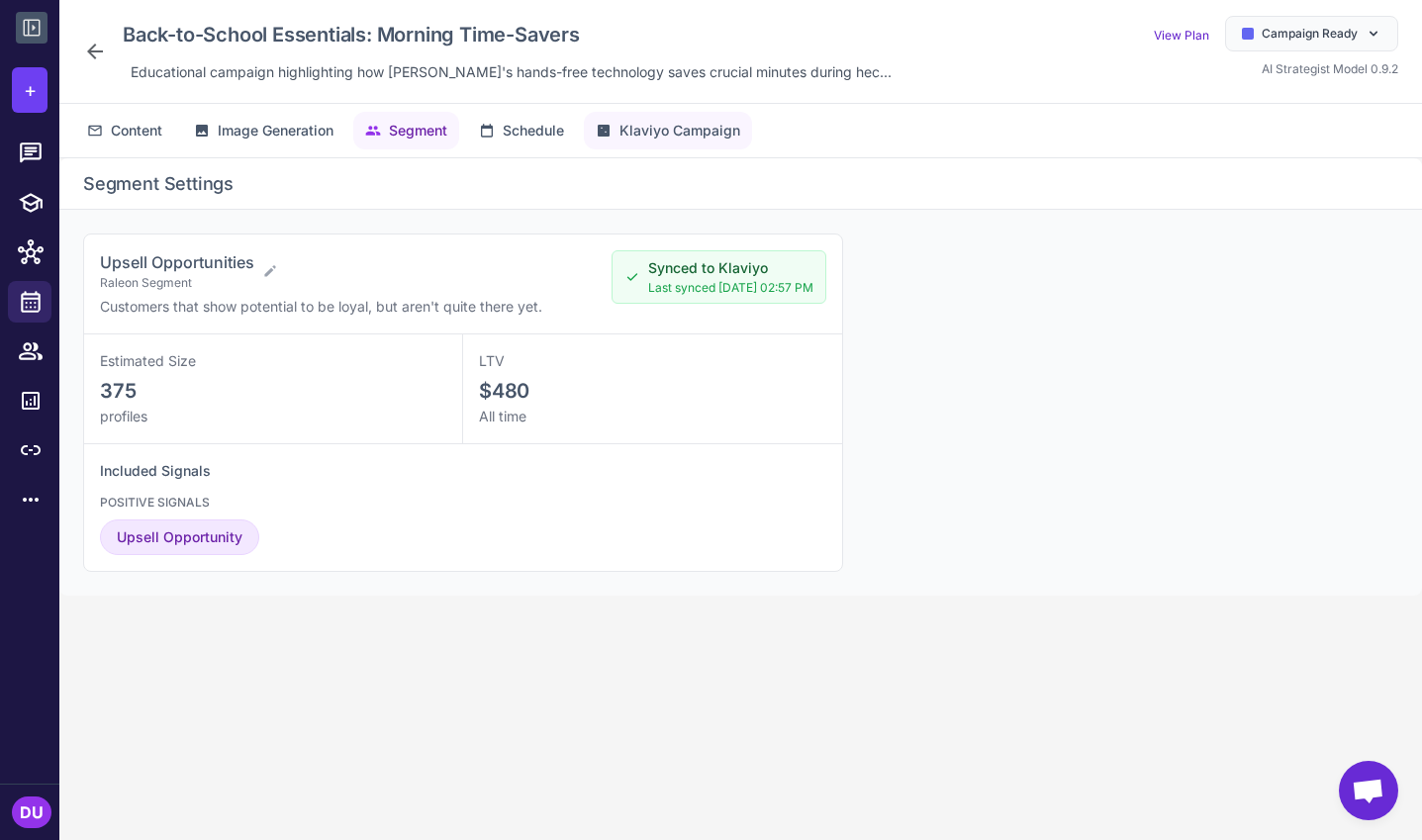 click on "Klaviyo Campaign" at bounding box center [680, 131] 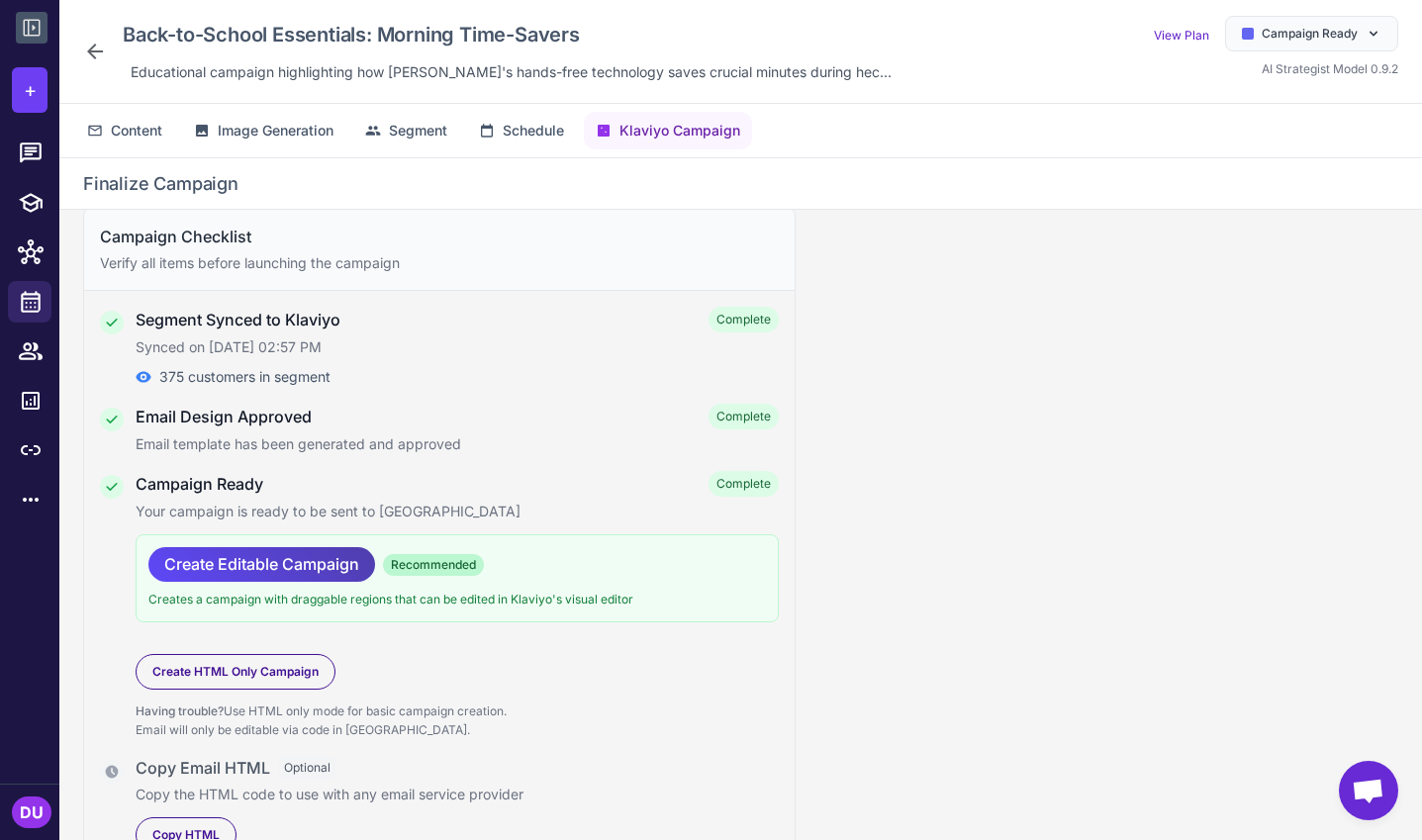 scroll, scrollTop: 47, scrollLeft: 0, axis: vertical 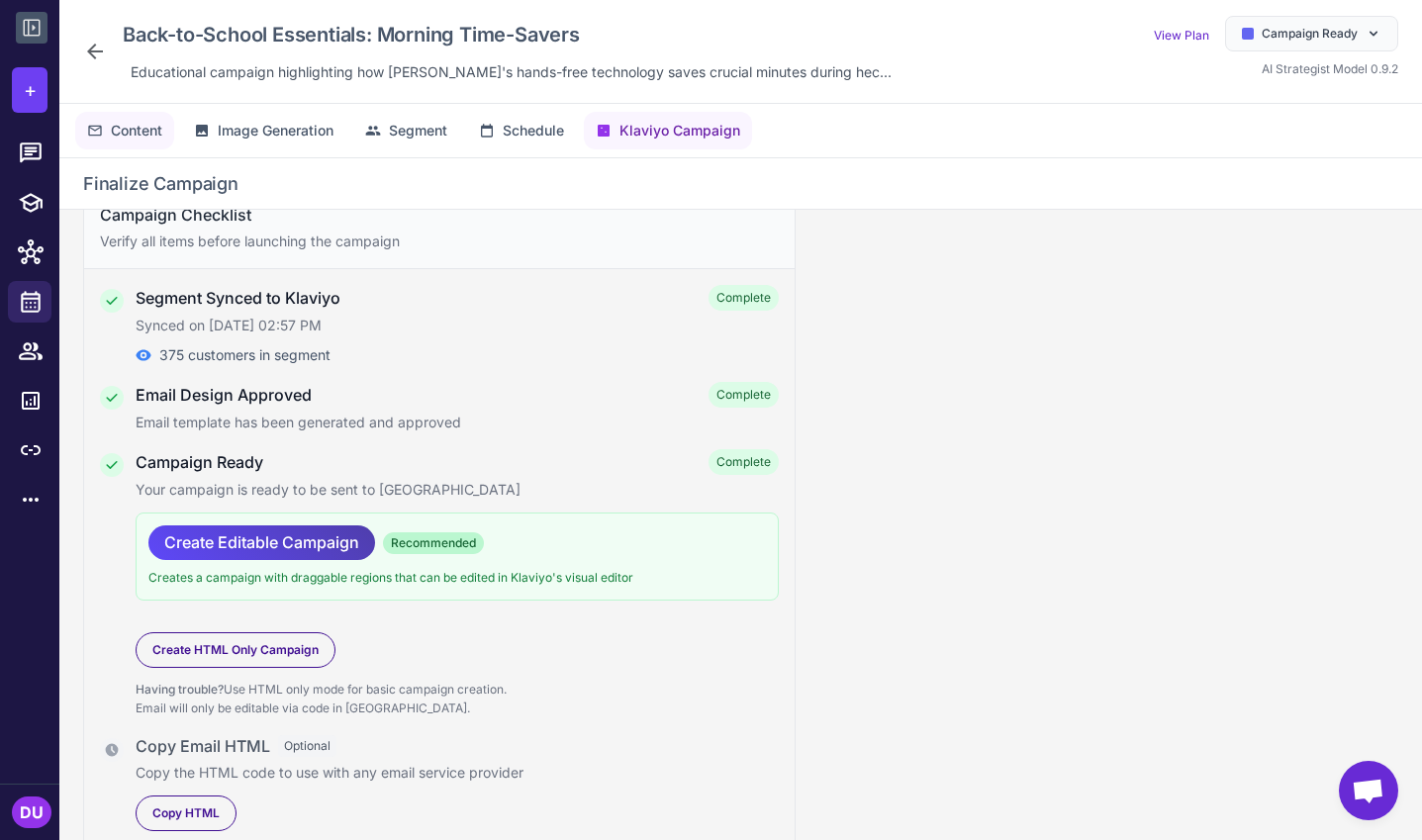 click on "Content" at bounding box center [137, 131] 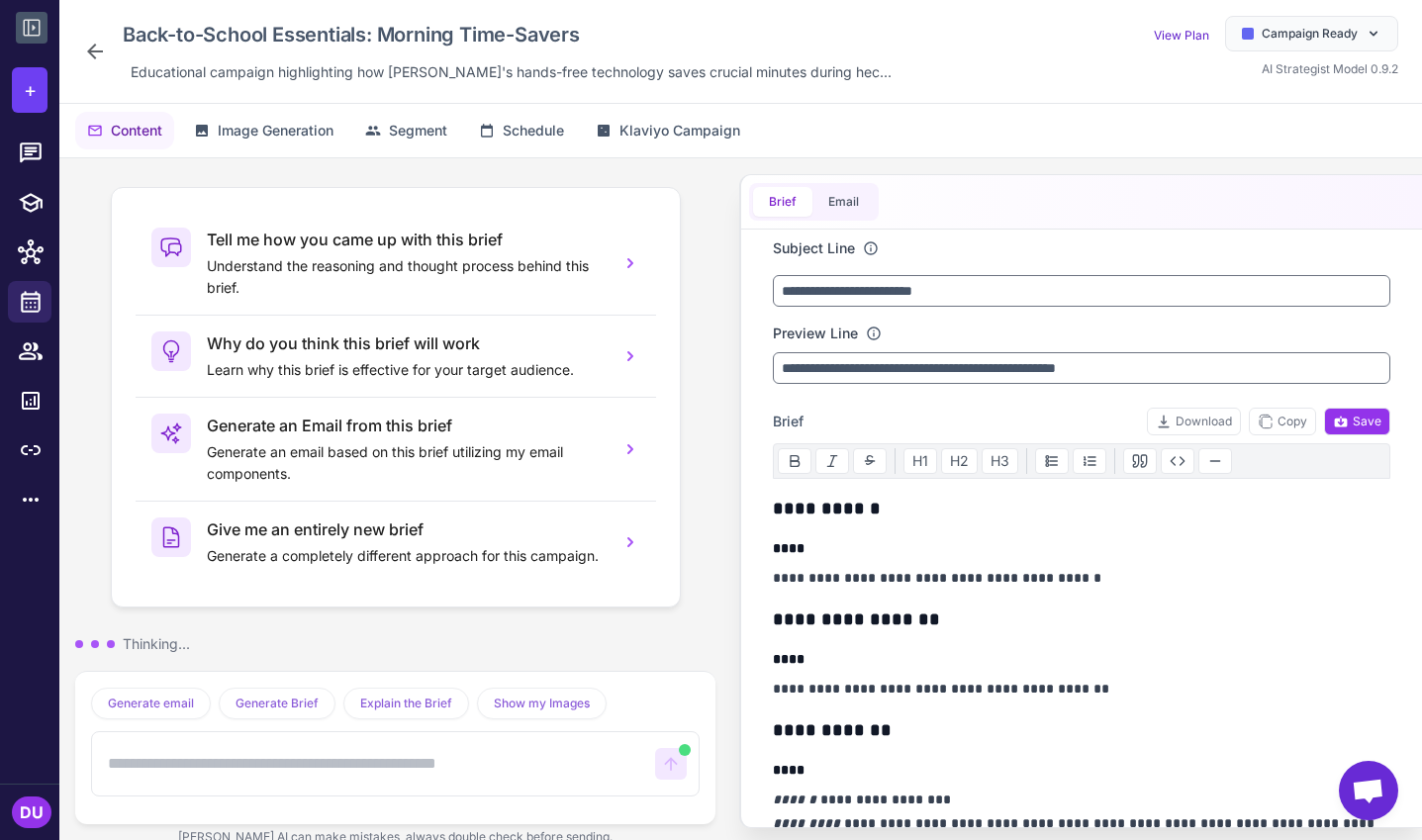 scroll, scrollTop: 117, scrollLeft: 0, axis: vertical 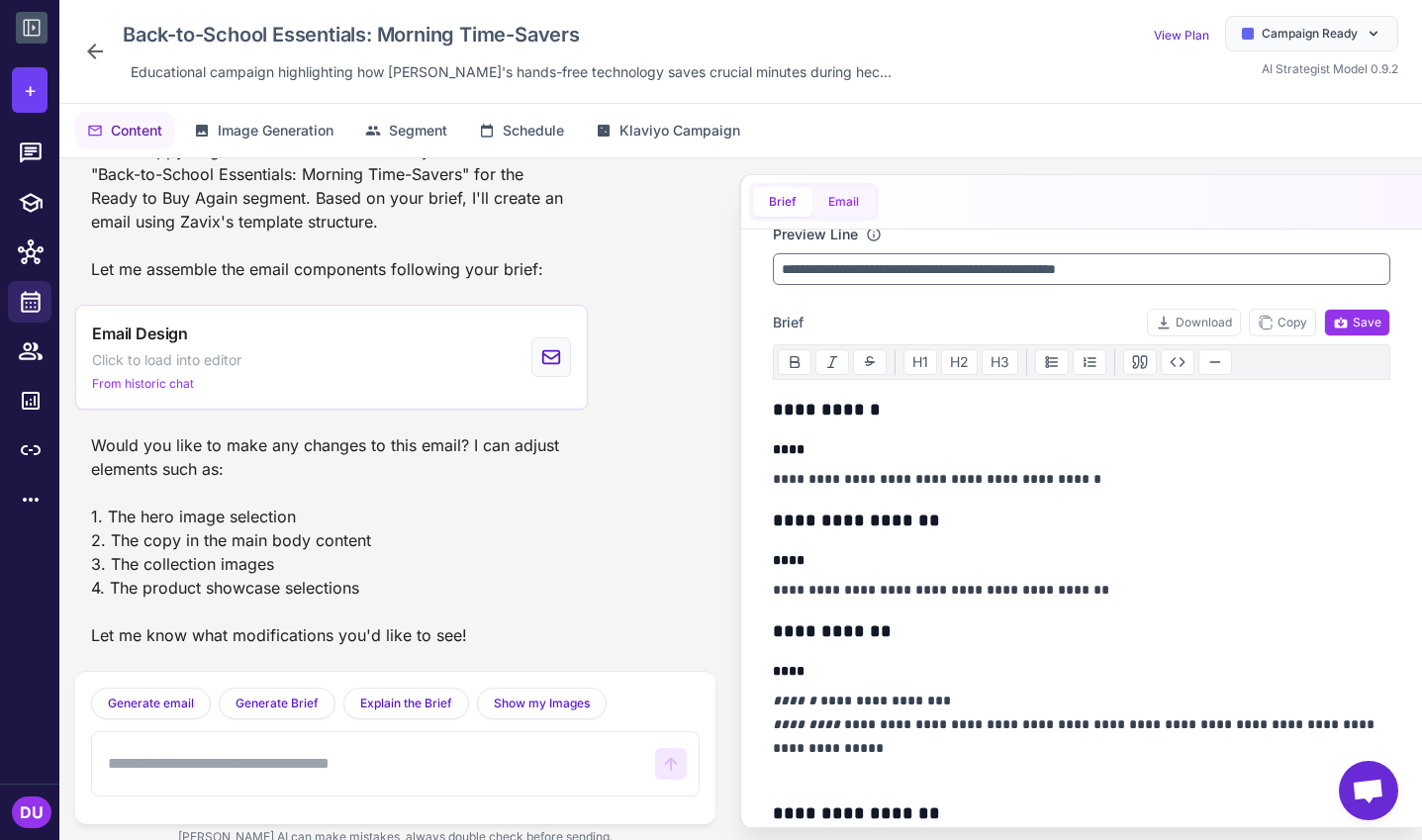 click on "Email" at bounding box center (843, 202) 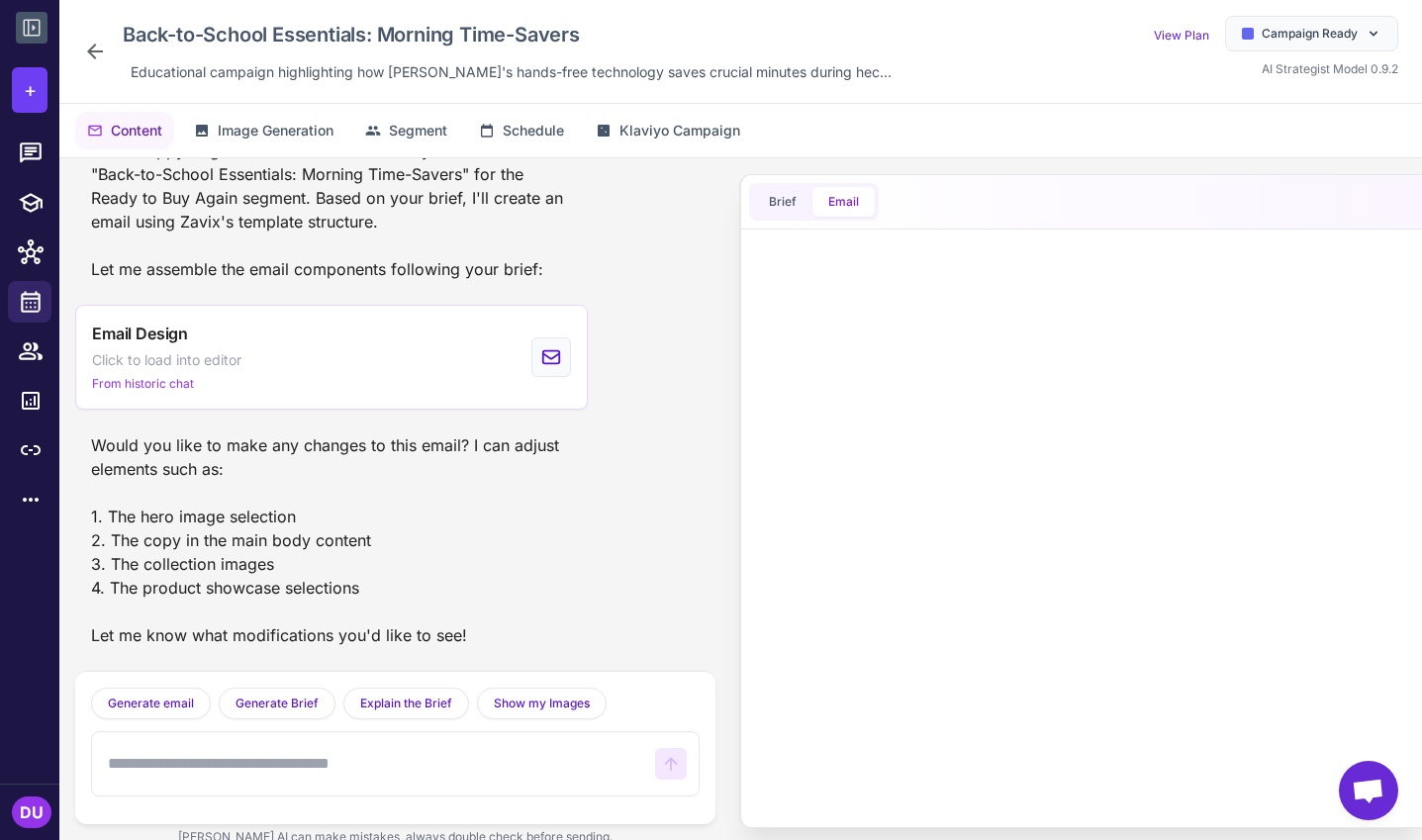 scroll, scrollTop: 0, scrollLeft: 0, axis: both 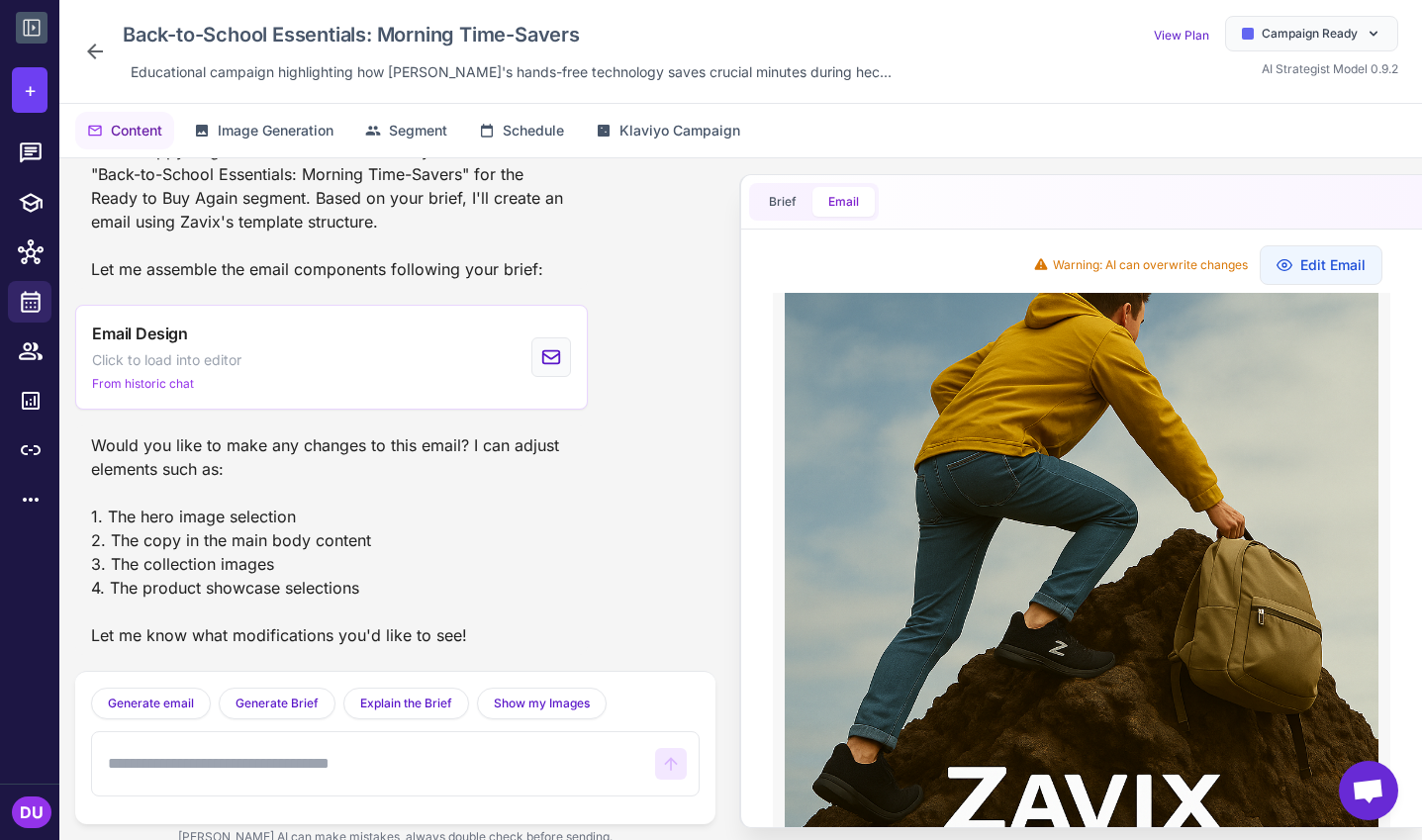 click at bounding box center [373, 764] 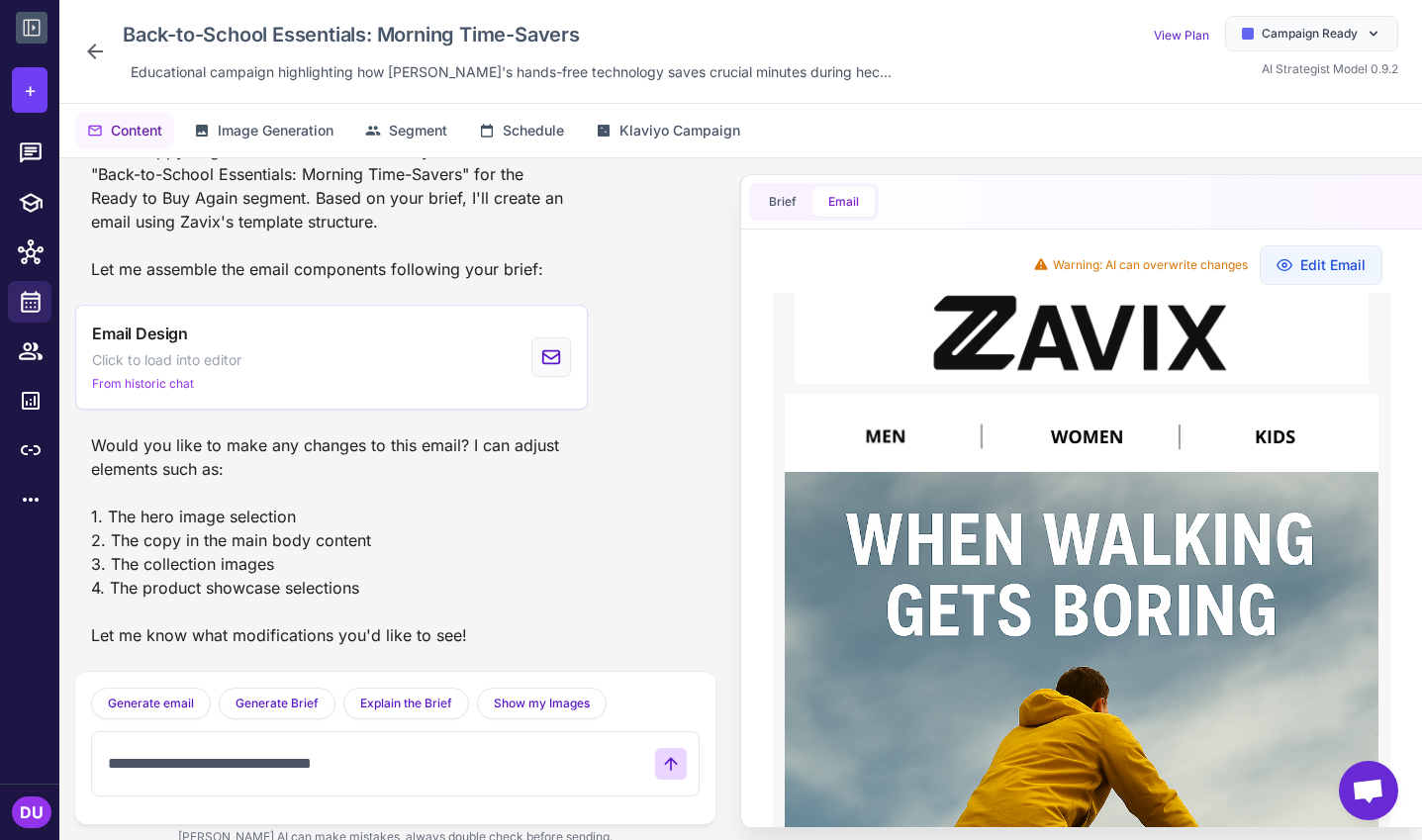 scroll, scrollTop: 0, scrollLeft: 0, axis: both 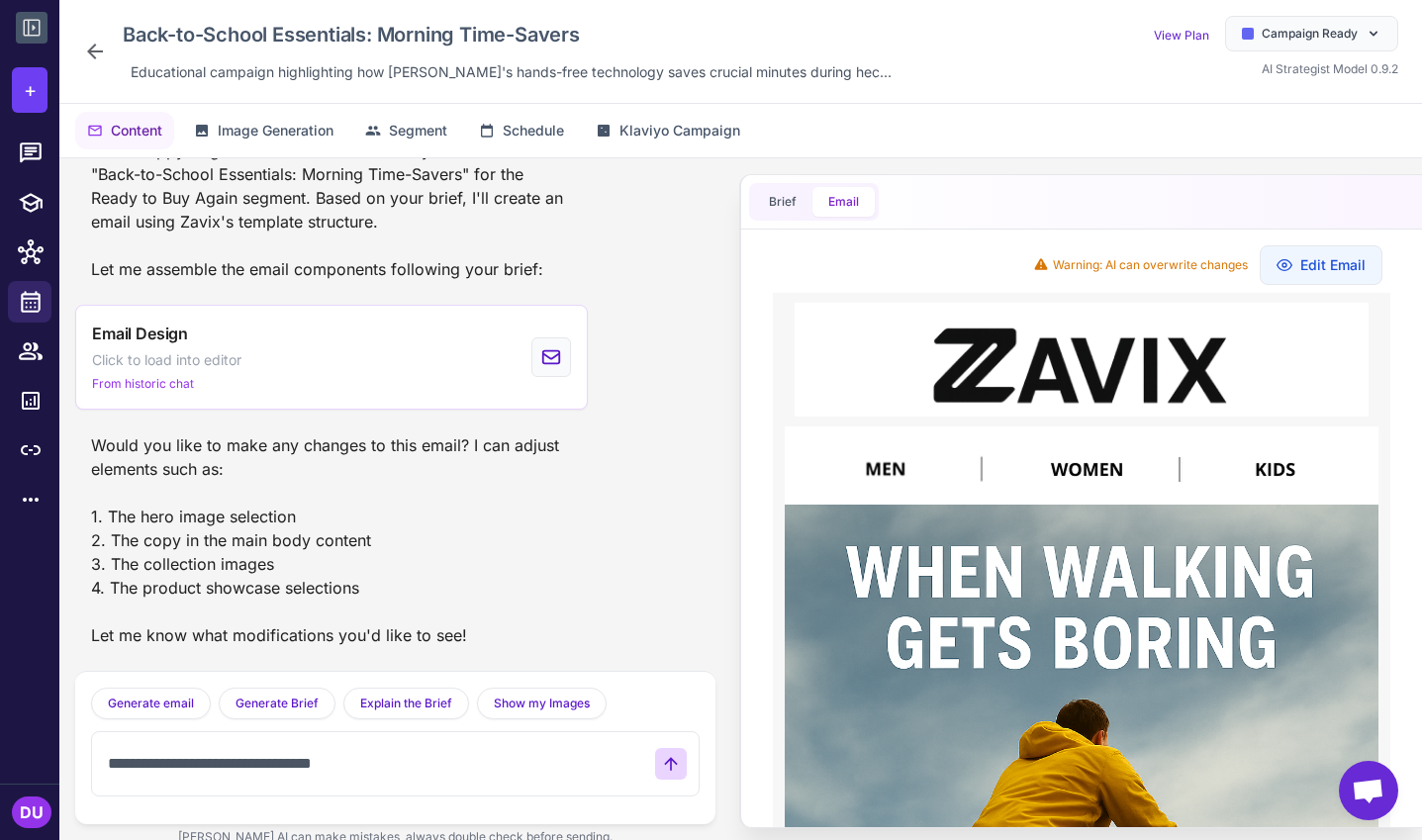 type on "**********" 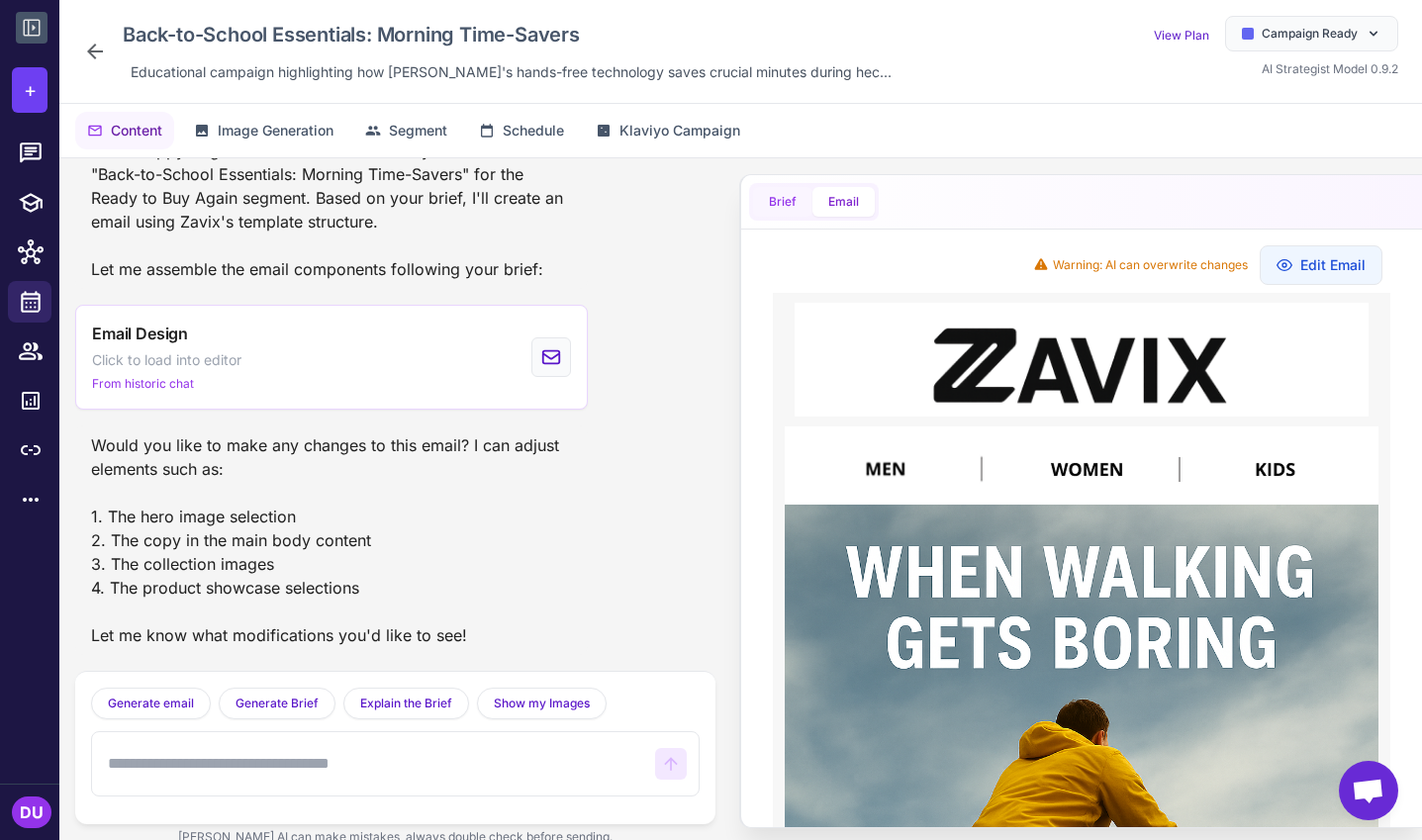 type 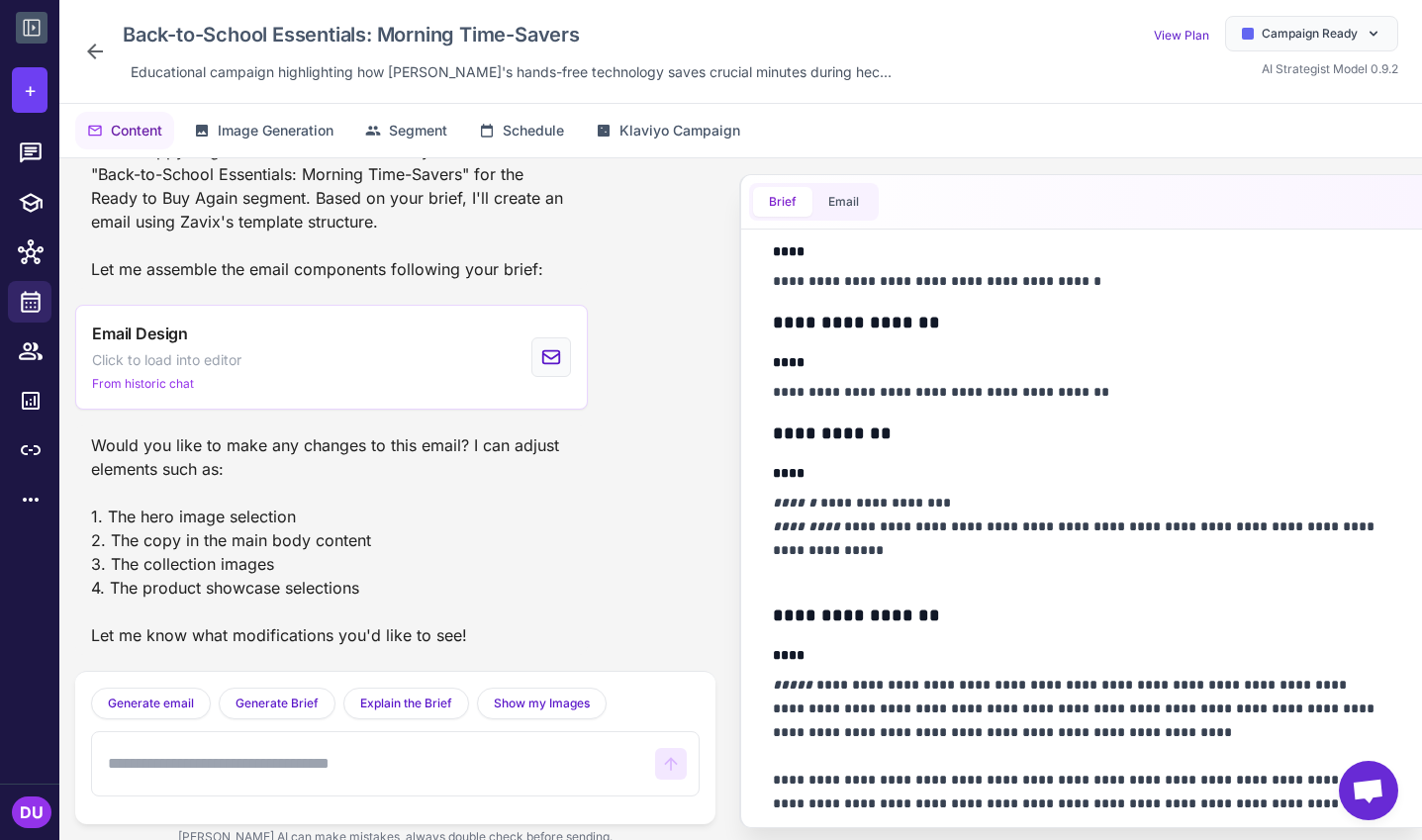 scroll, scrollTop: 495, scrollLeft: 0, axis: vertical 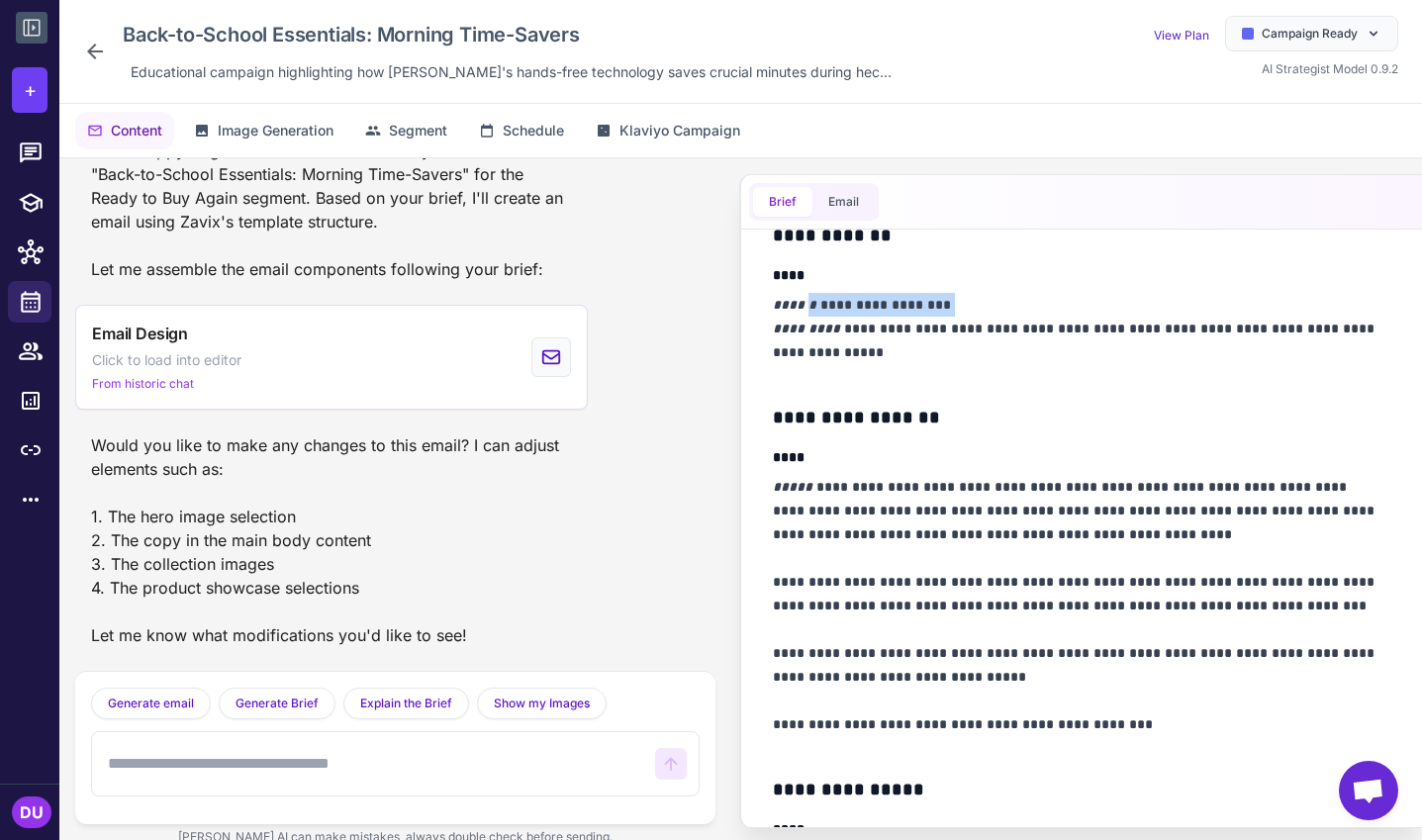drag, startPoint x: 798, startPoint y: 303, endPoint x: 939, endPoint y: 300, distance: 141.03191 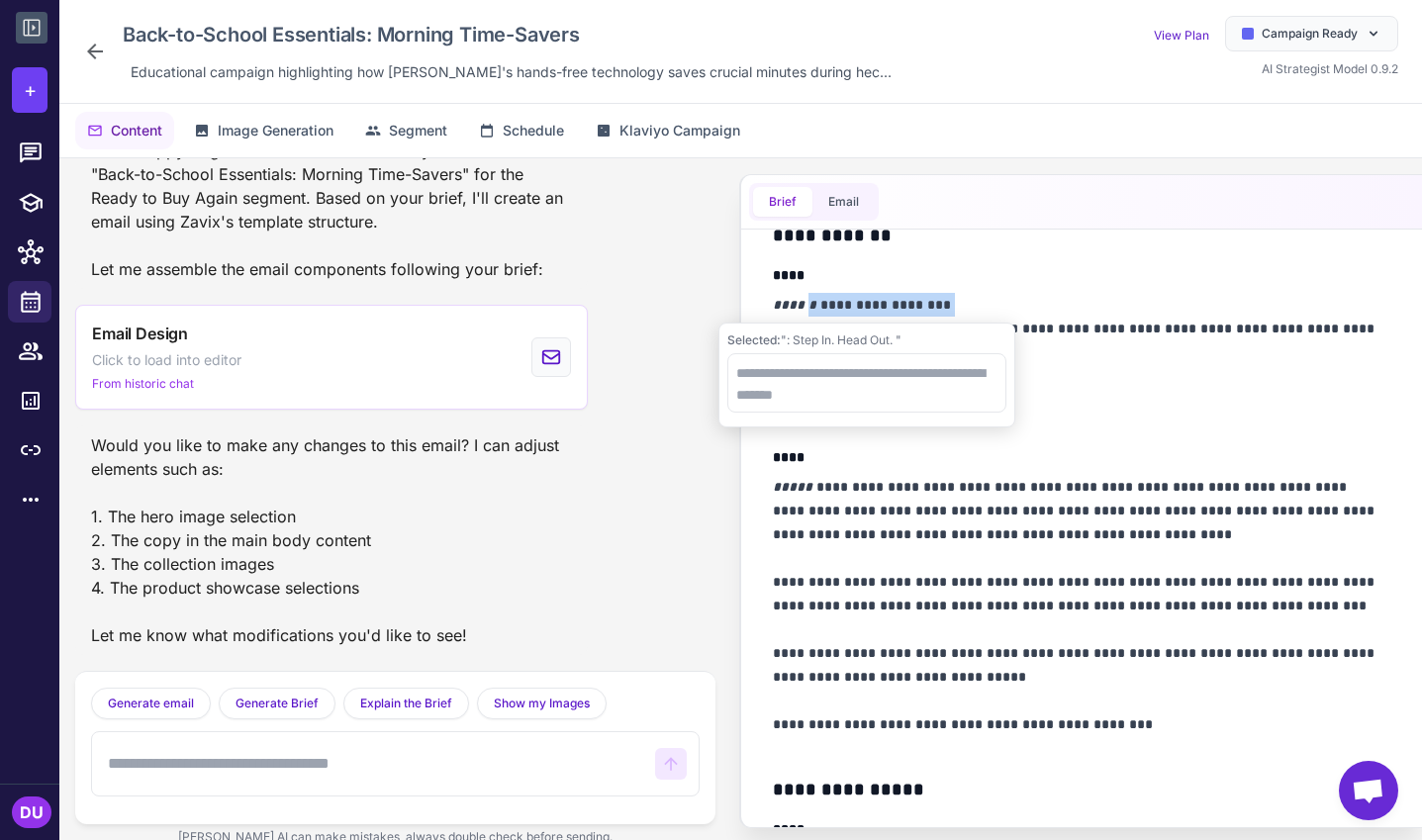 click on "**********" at bounding box center (1077, 340) 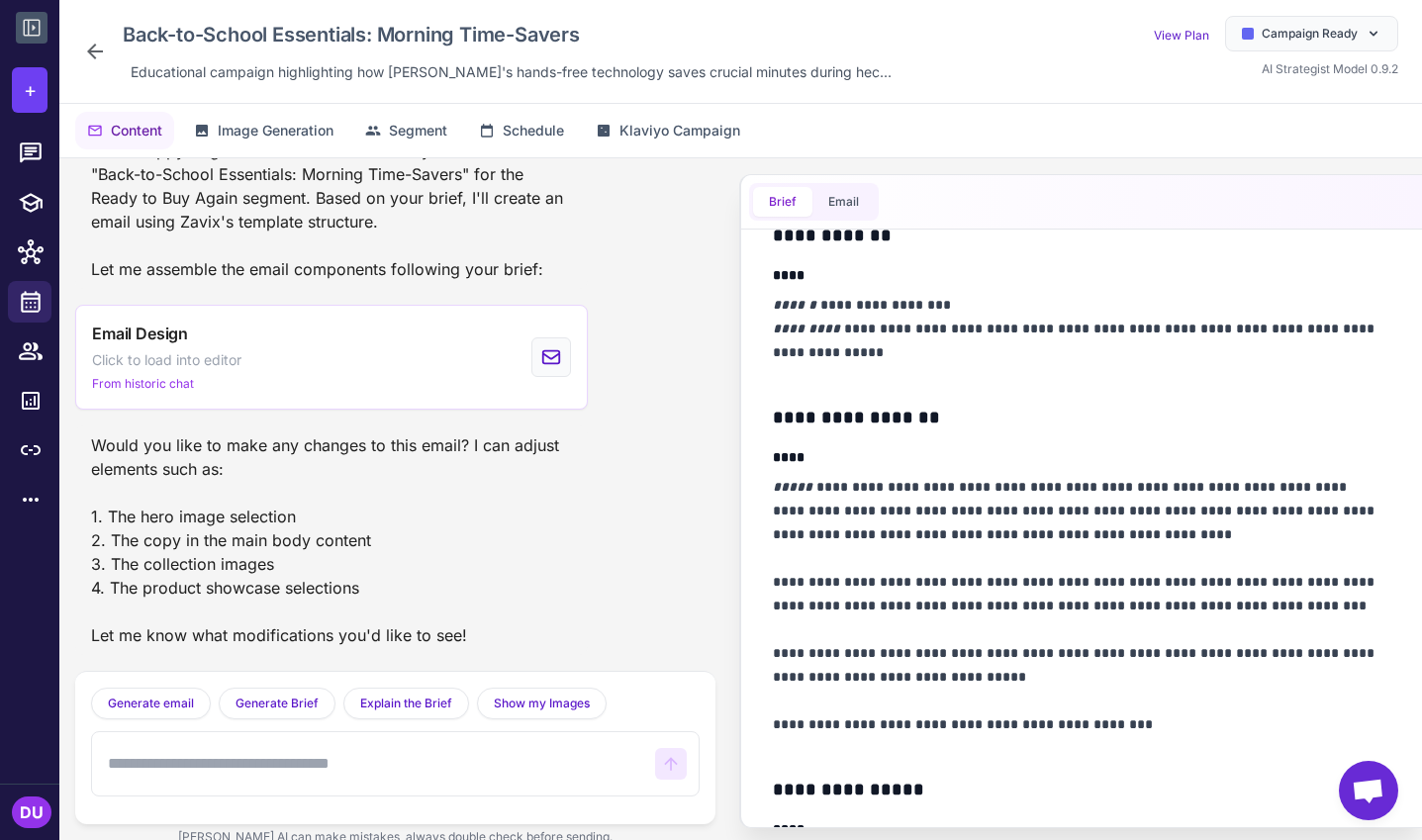 click at bounding box center [373, 764] 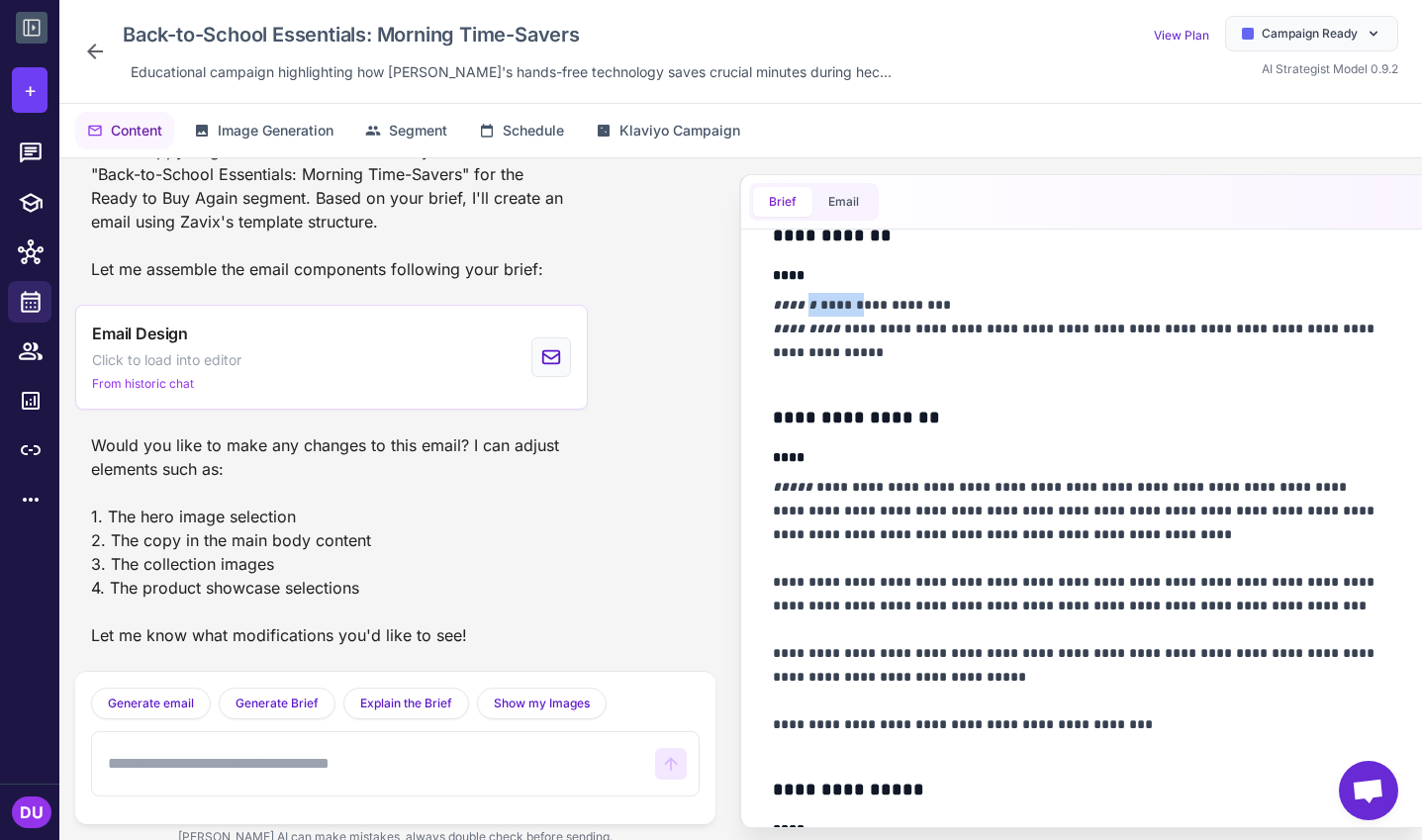 drag, startPoint x: 803, startPoint y: 306, endPoint x: 876, endPoint y: 307, distance: 73.00685 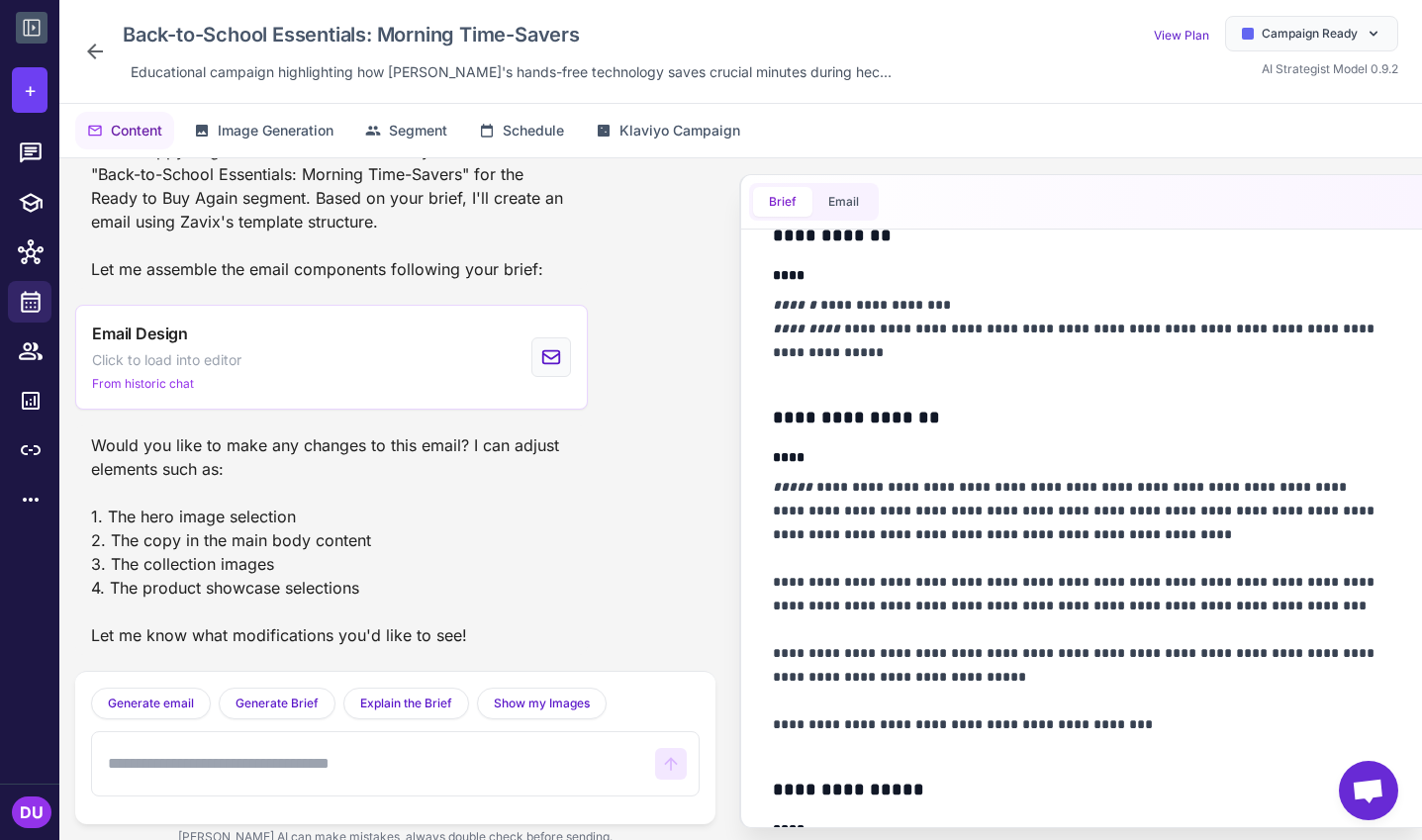 click on "**********" at bounding box center (1077, 340) 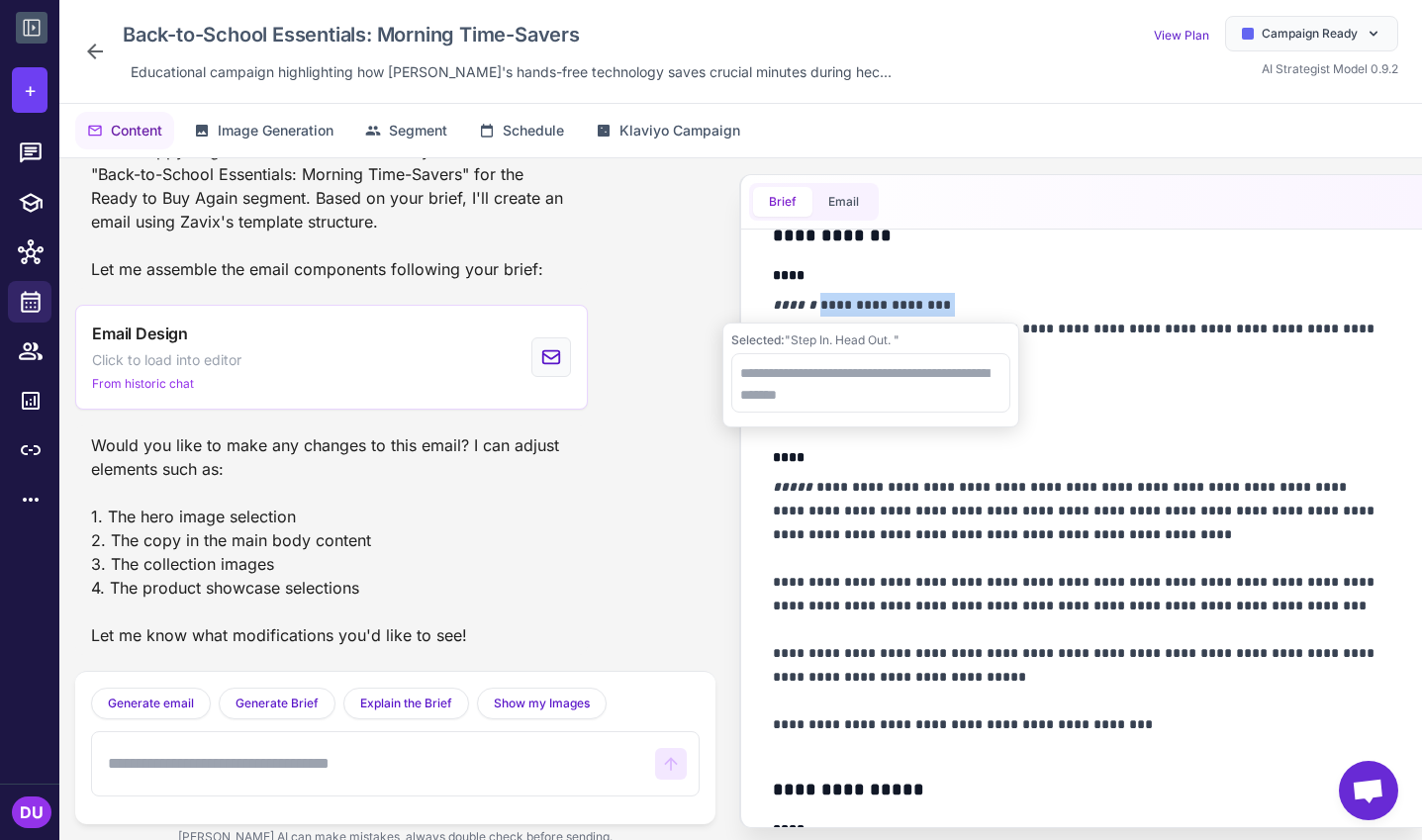 drag, startPoint x: 966, startPoint y: 305, endPoint x: 807, endPoint y: 307, distance: 159.0126 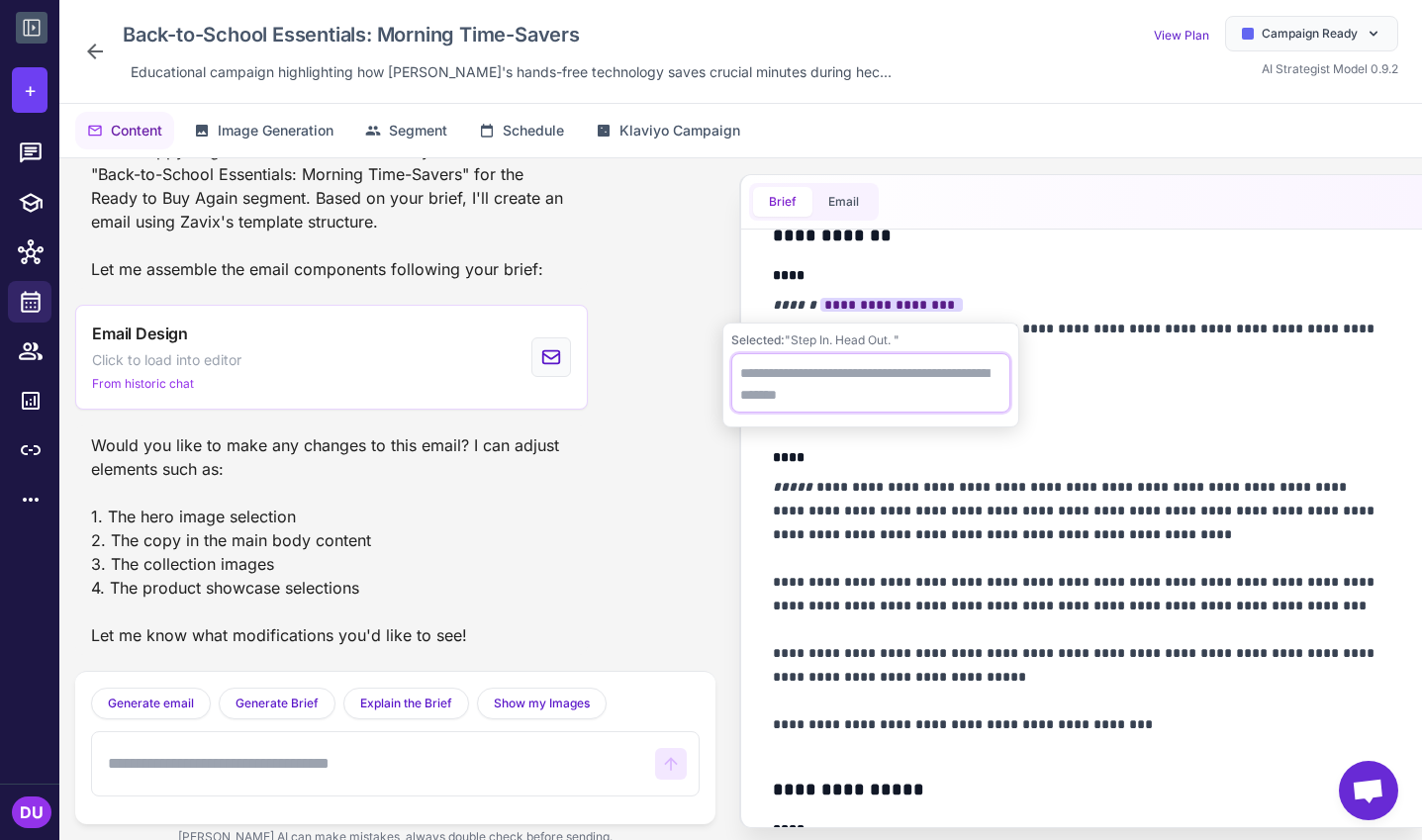 click at bounding box center (871, 383) 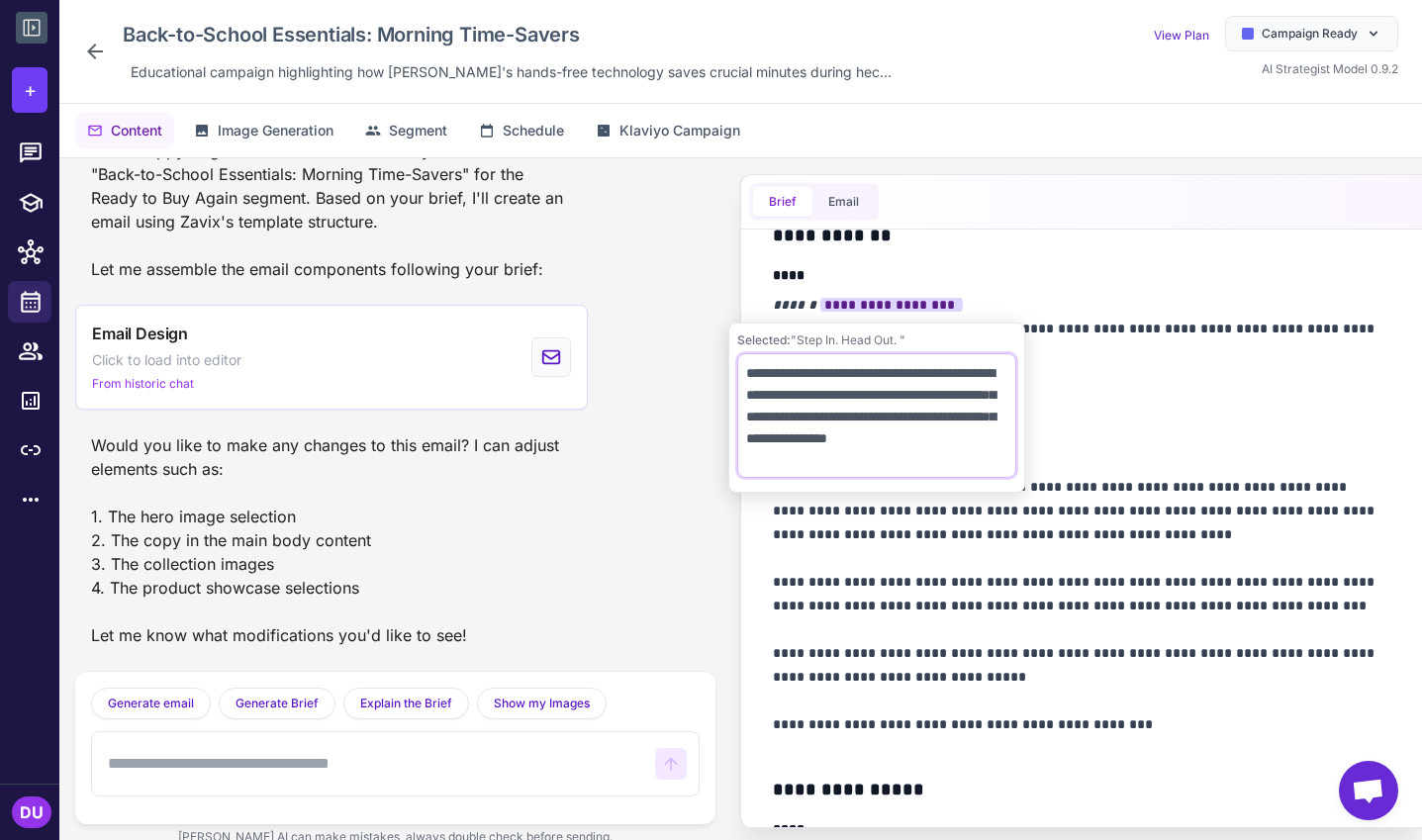 type on "**********" 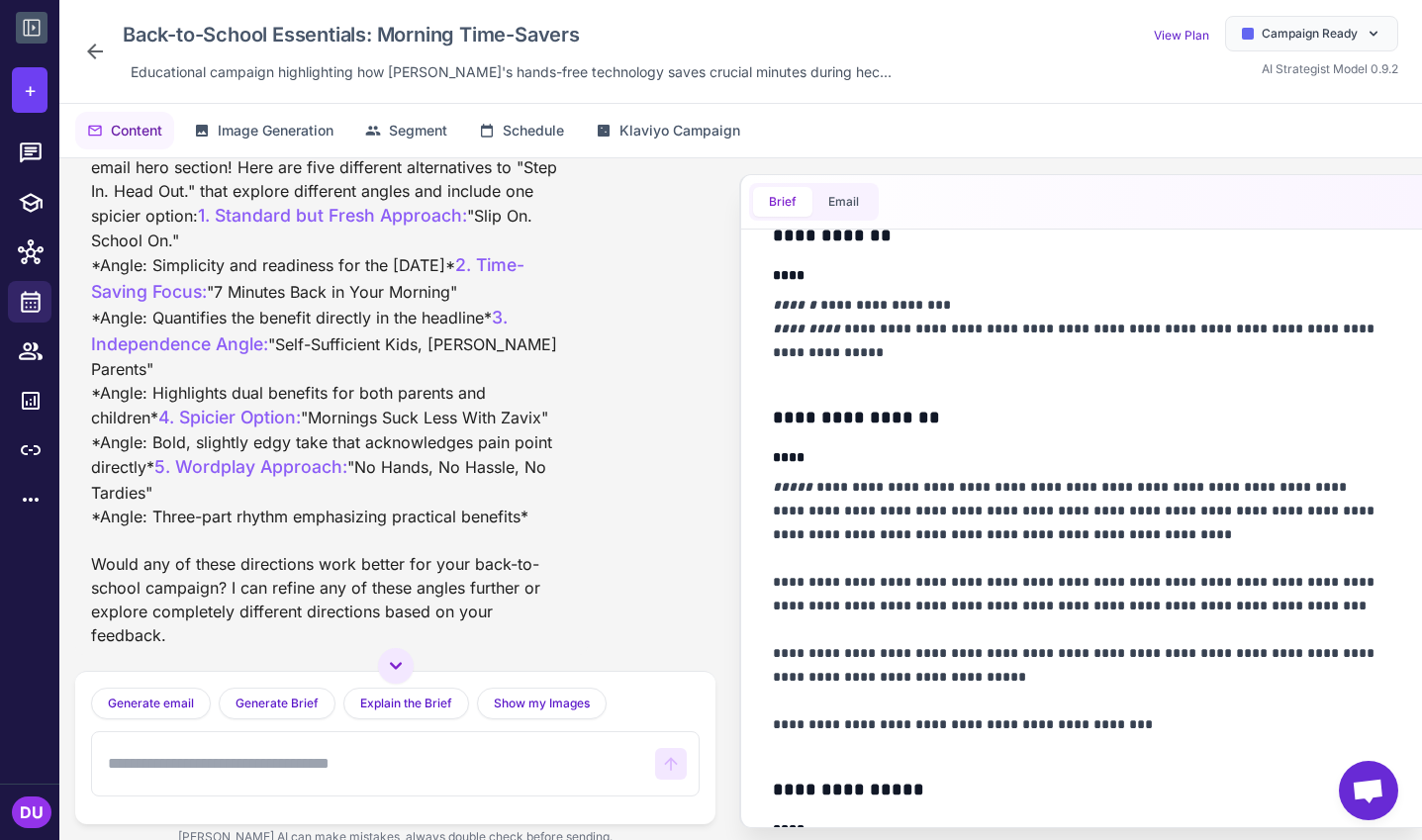 scroll, scrollTop: 1017, scrollLeft: 0, axis: vertical 